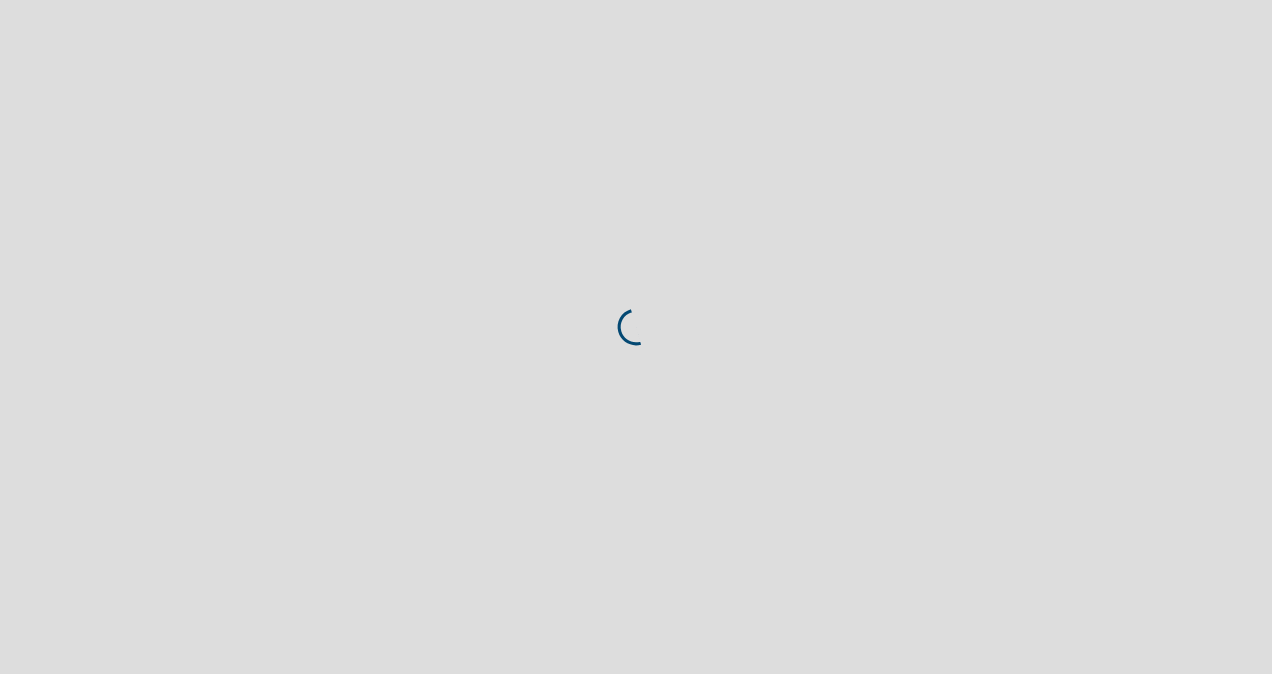 scroll, scrollTop: 0, scrollLeft: 0, axis: both 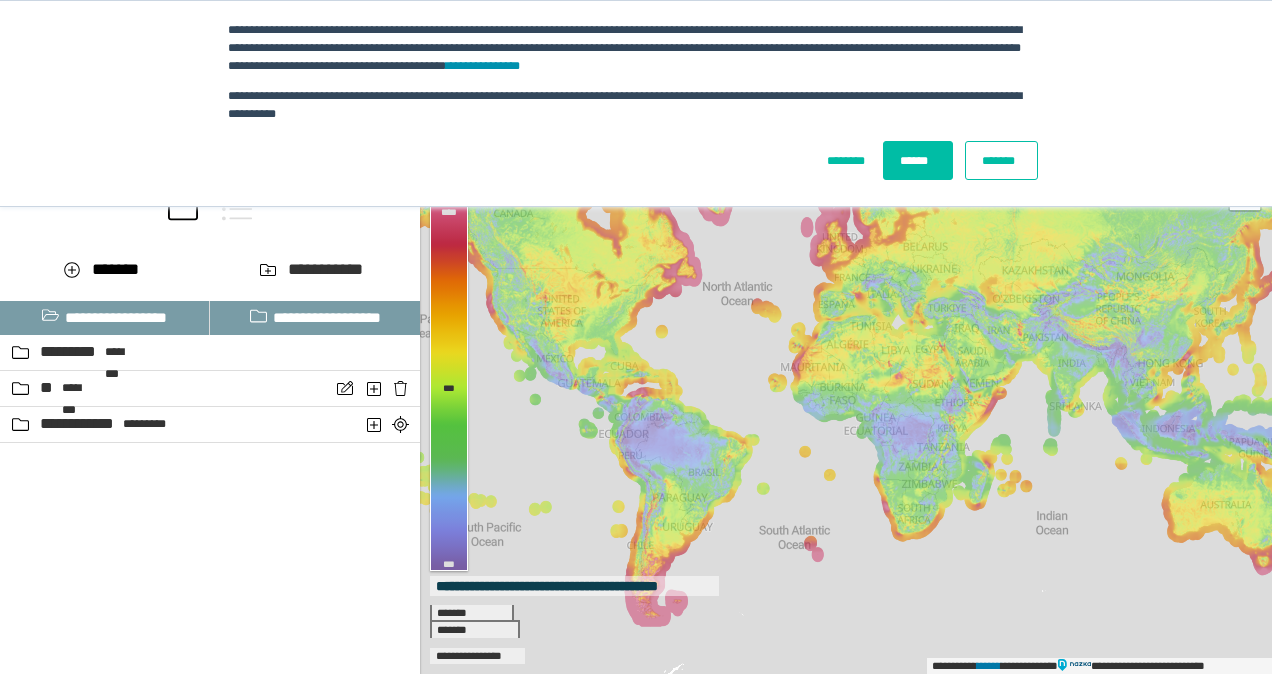 click on "******" at bounding box center [918, 160] 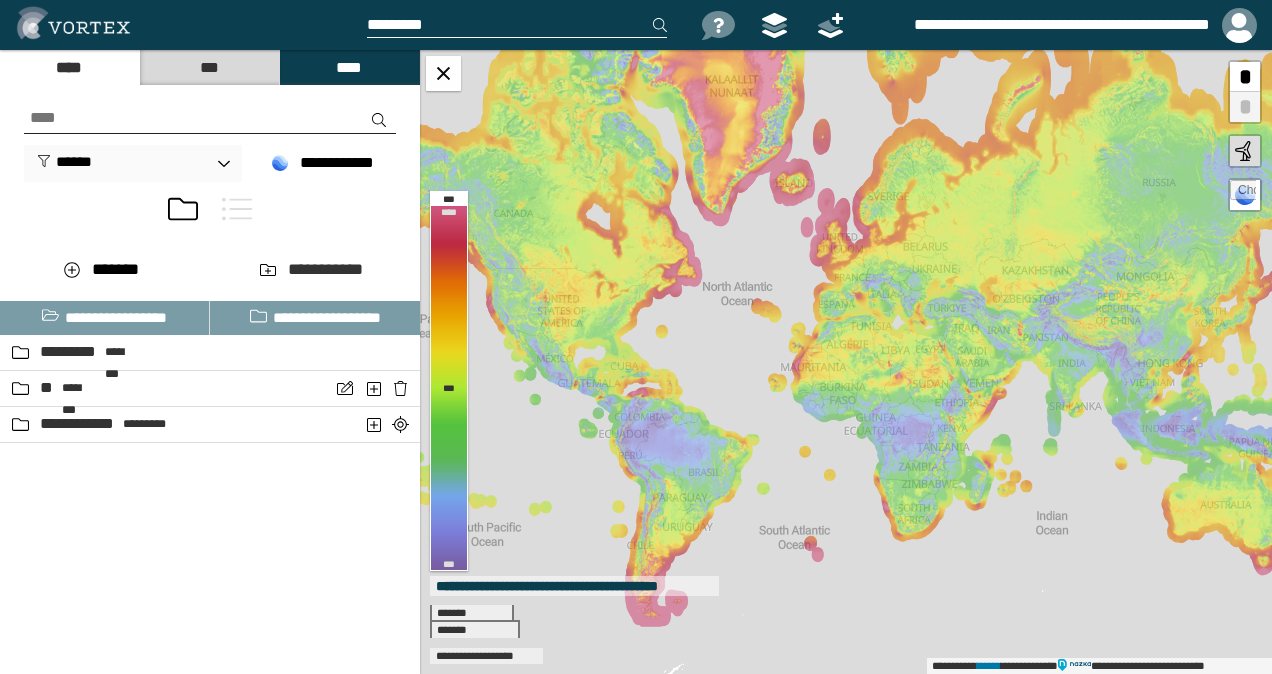 click on "**********" at bounding box center (1039, 25) 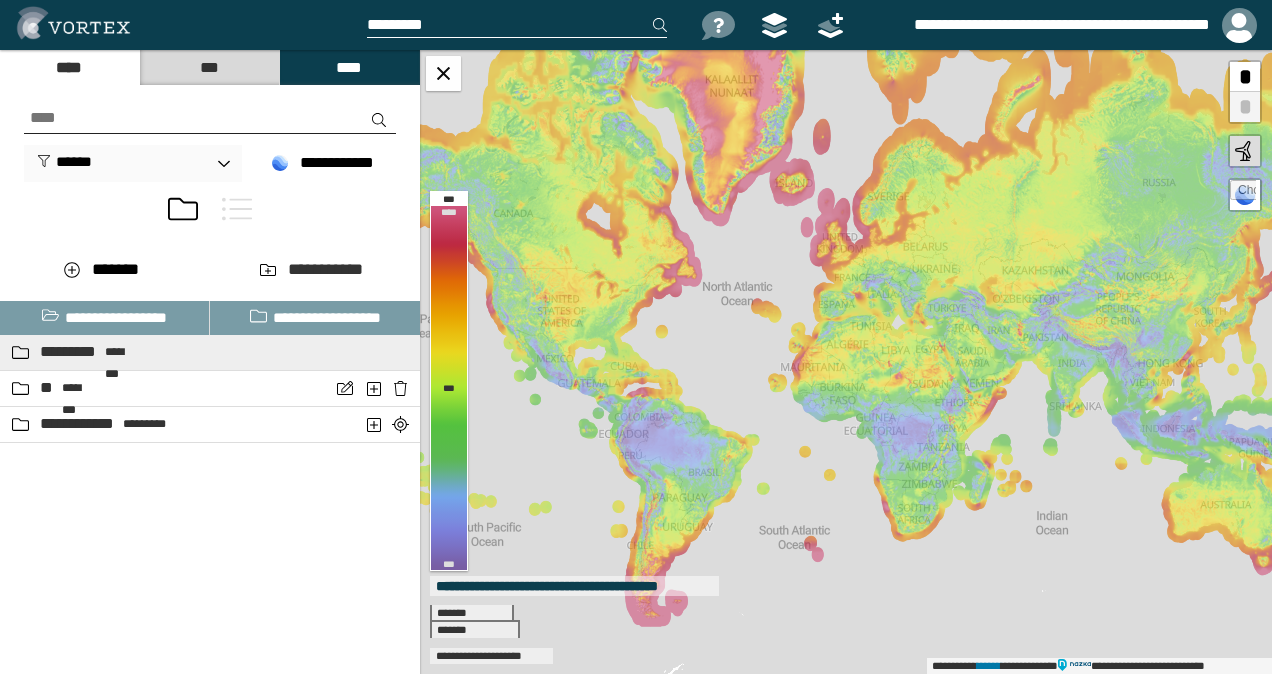 click at bounding box center (20, 352) 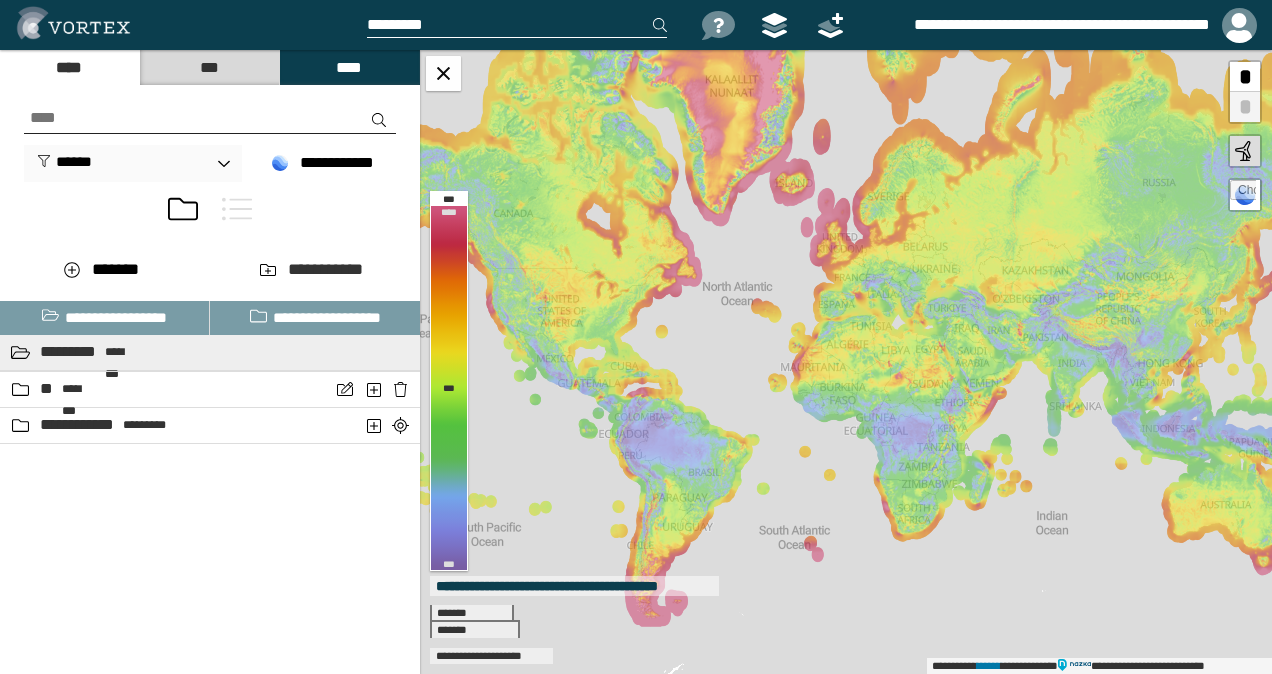 click at bounding box center [20, 352] 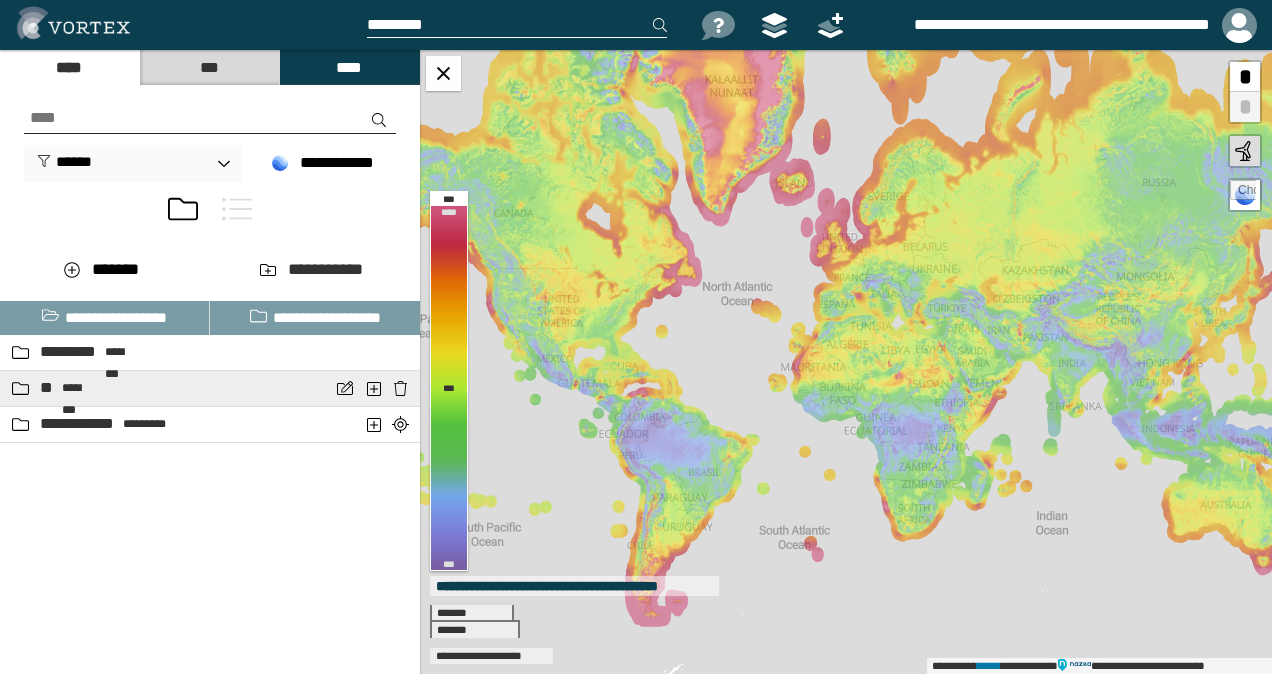 click at bounding box center [20, 388] 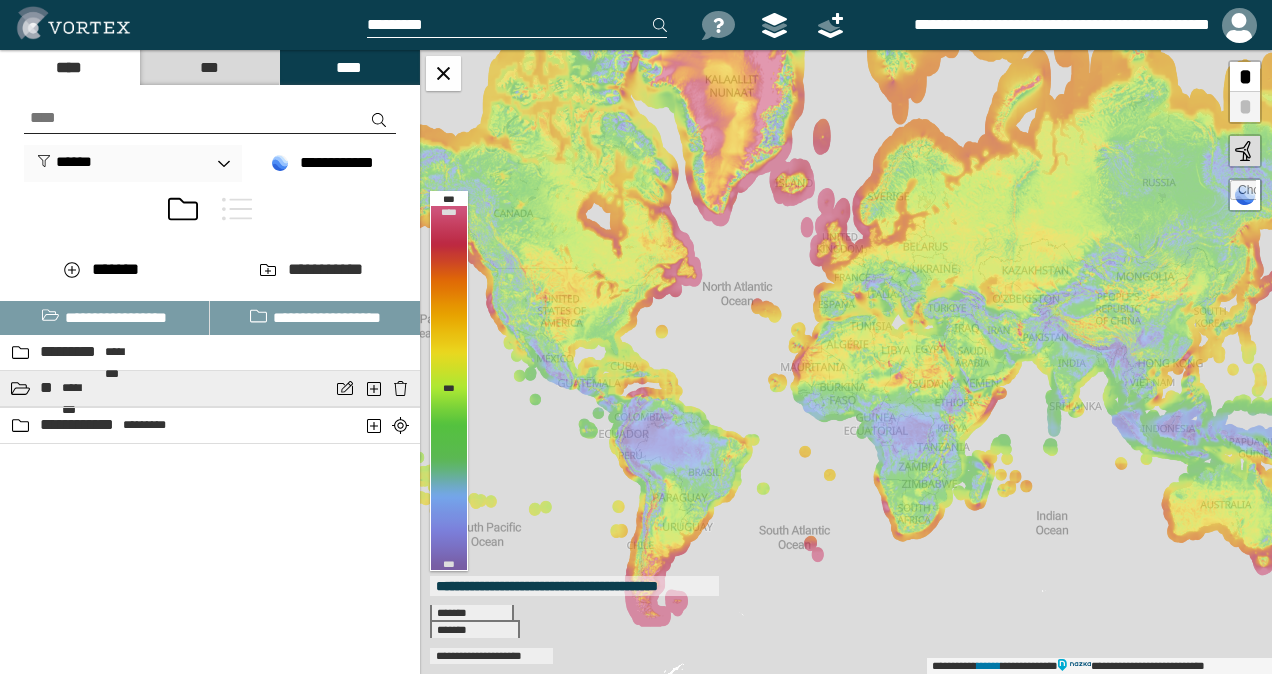 click at bounding box center (20, 388) 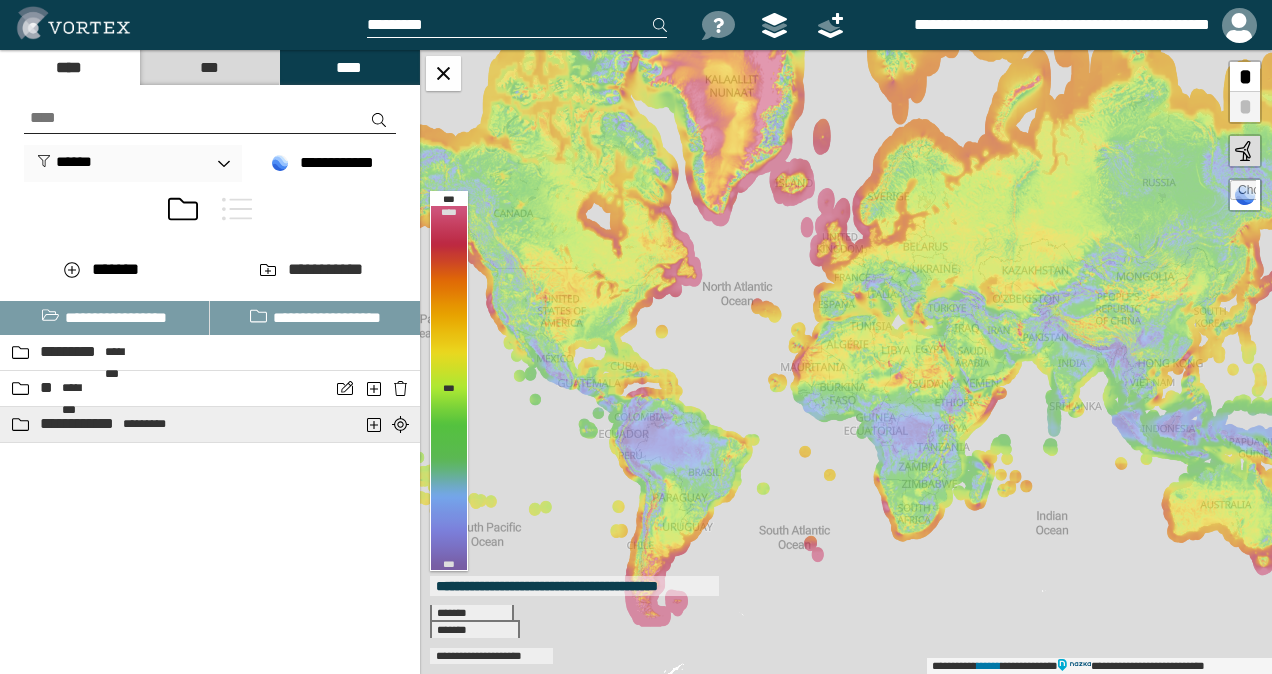 click at bounding box center (20, 424) 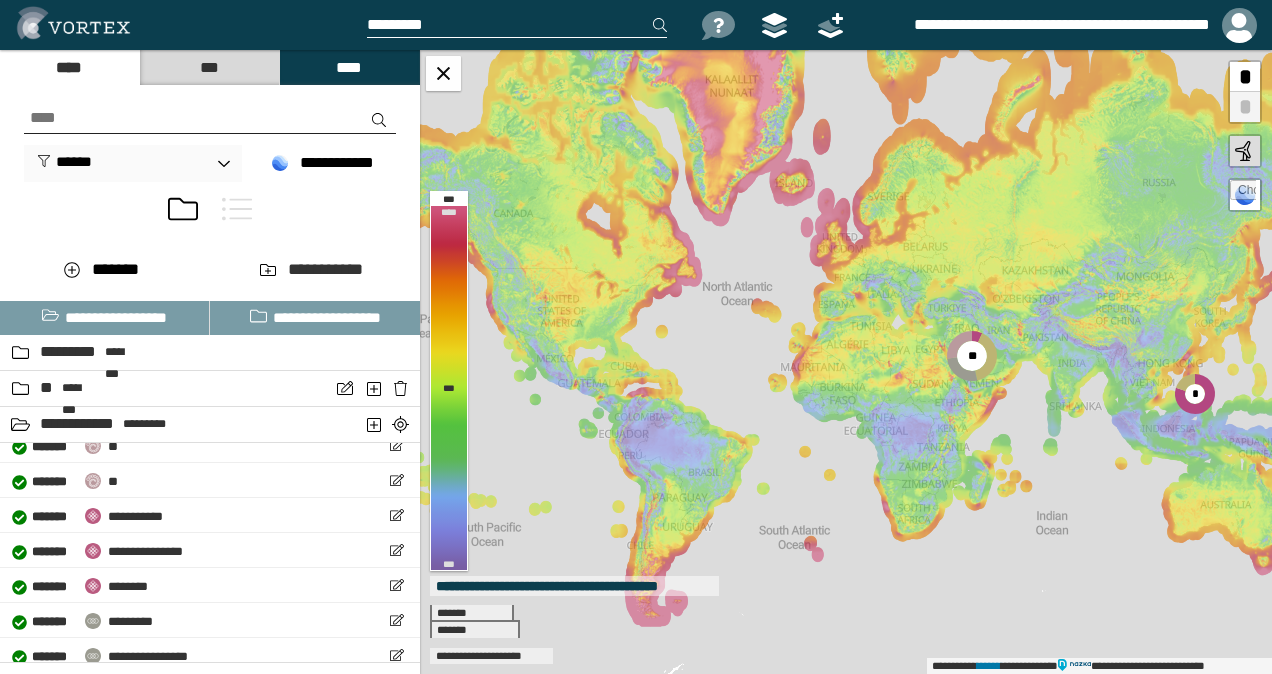 scroll, scrollTop: 480, scrollLeft: 0, axis: vertical 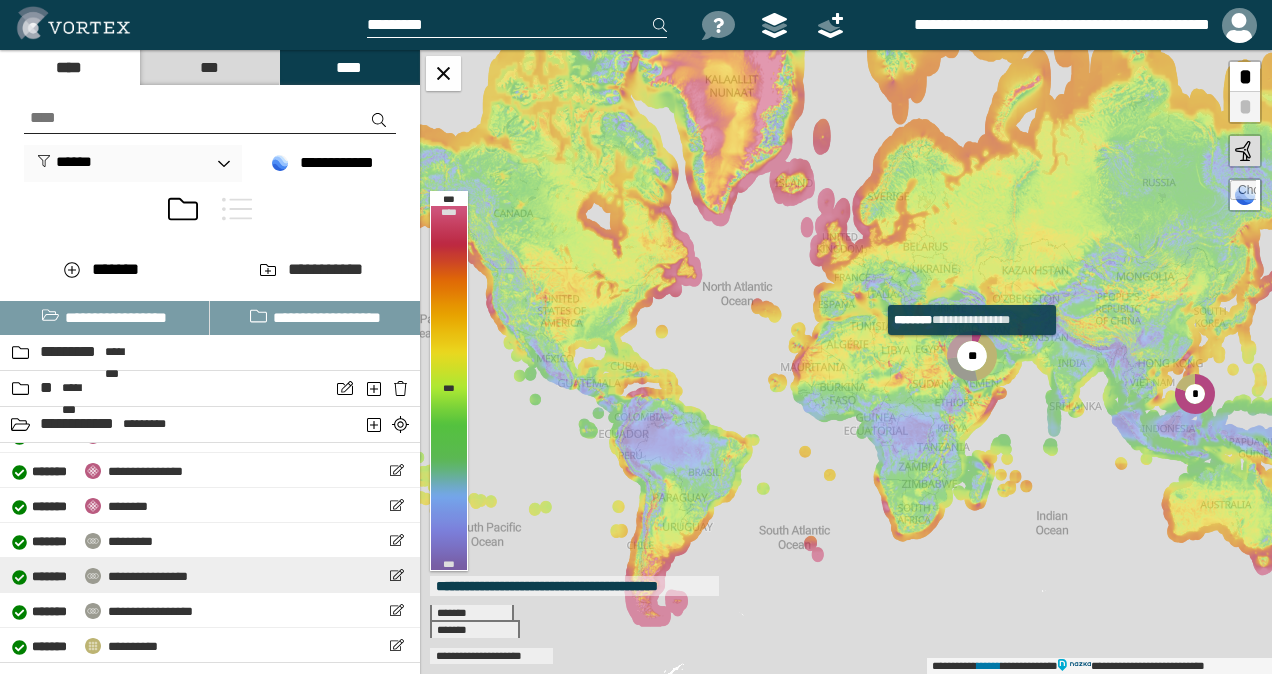 click on "**********" at bounding box center [148, 576] 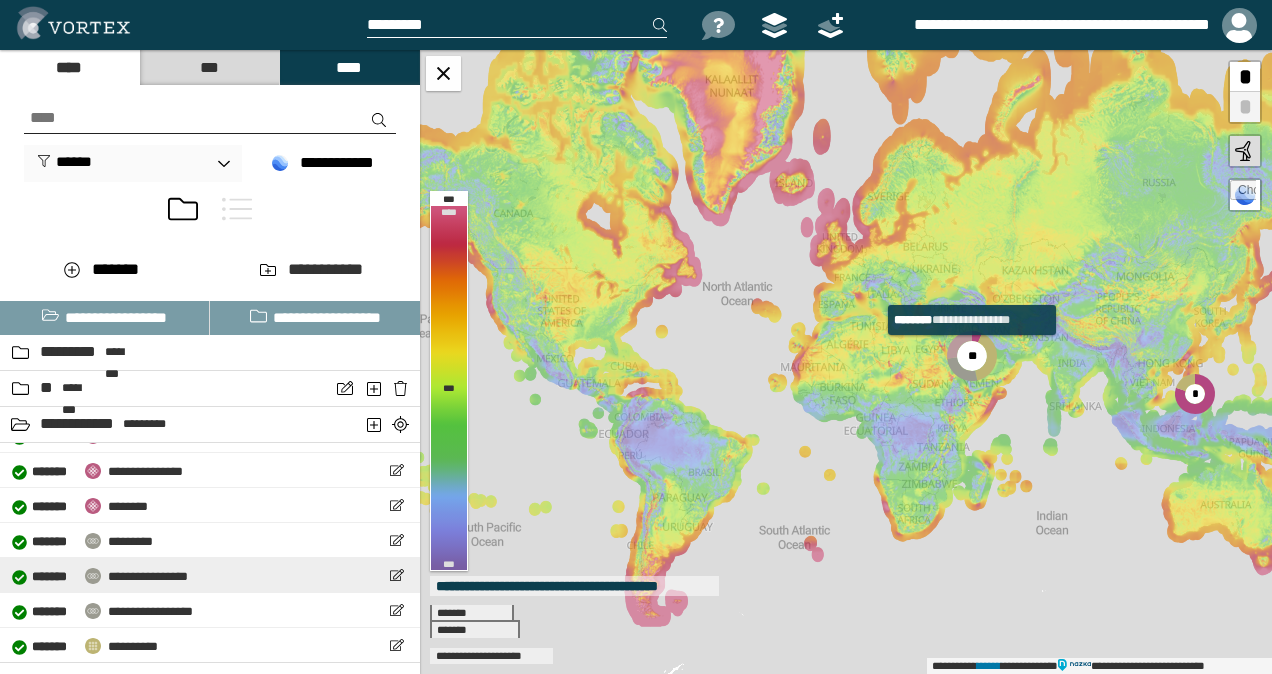 select on "**" 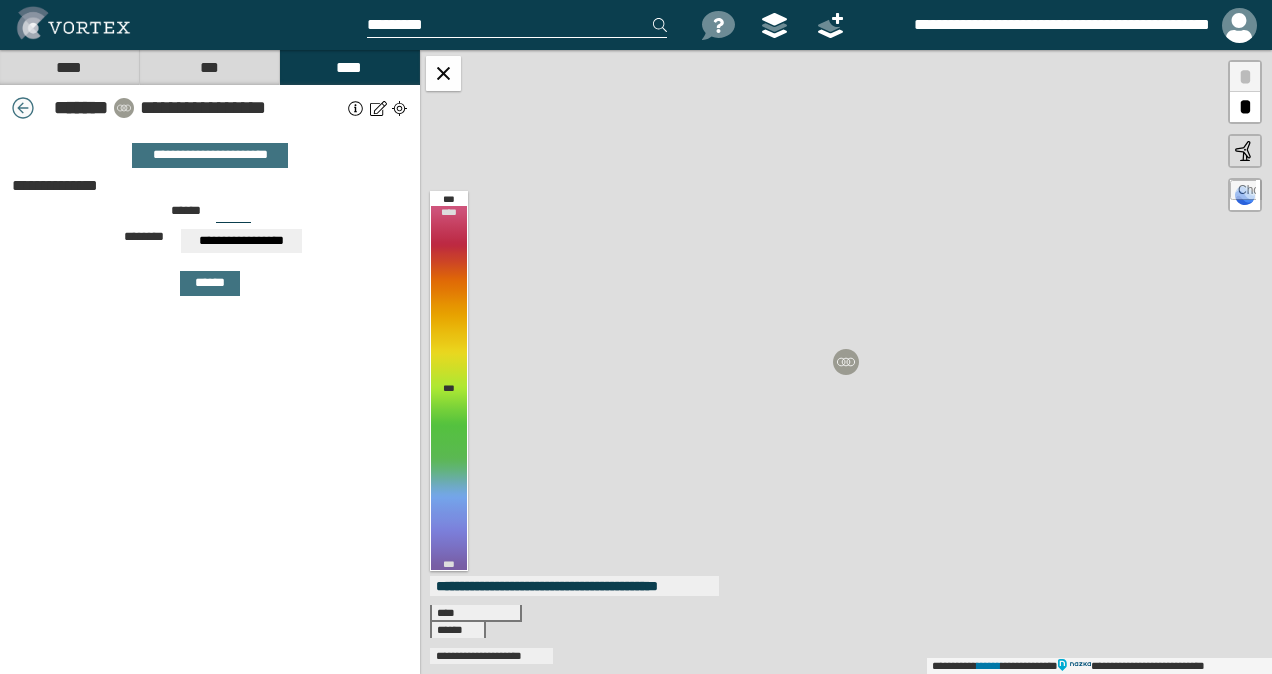 click at bounding box center (23, 108) 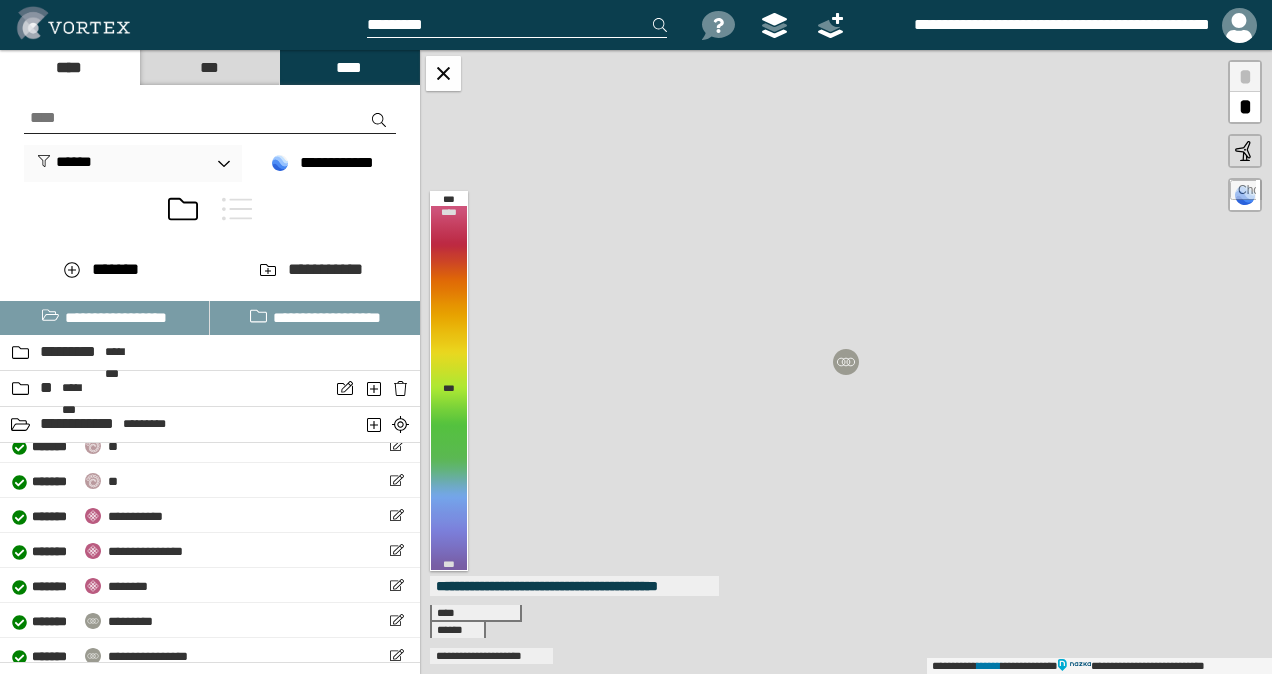 scroll, scrollTop: 480, scrollLeft: 0, axis: vertical 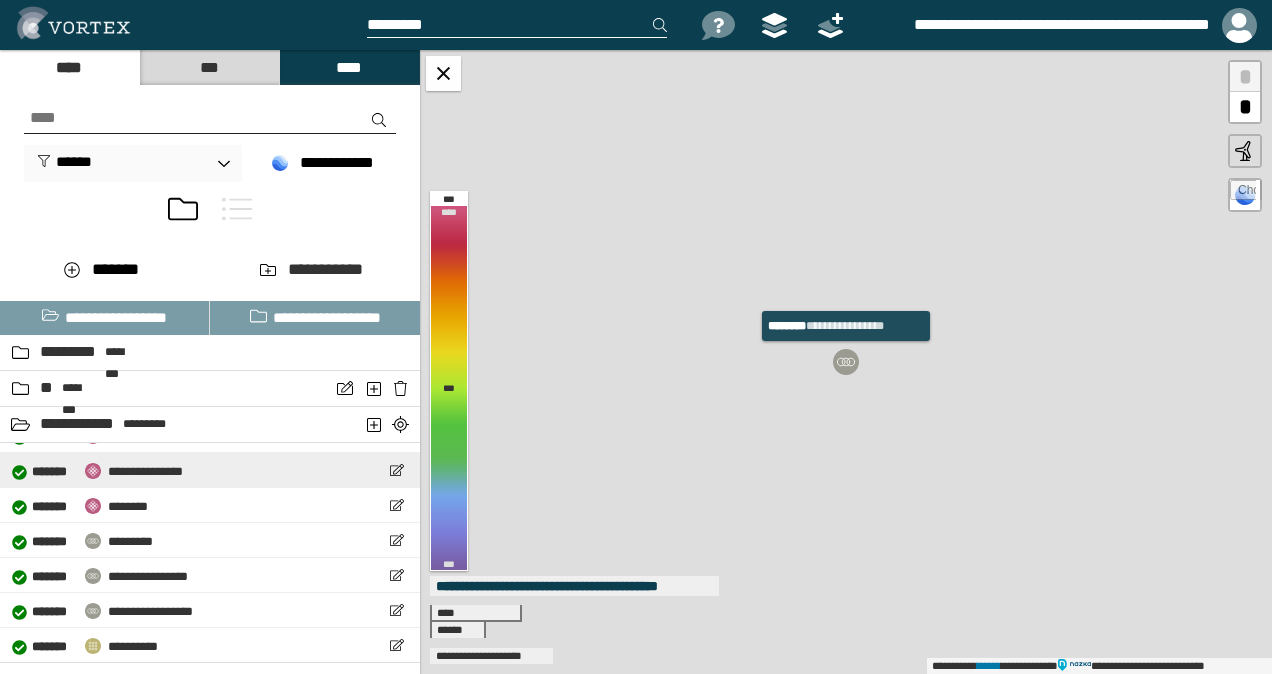 click on "**********" at bounding box center (145, 471) 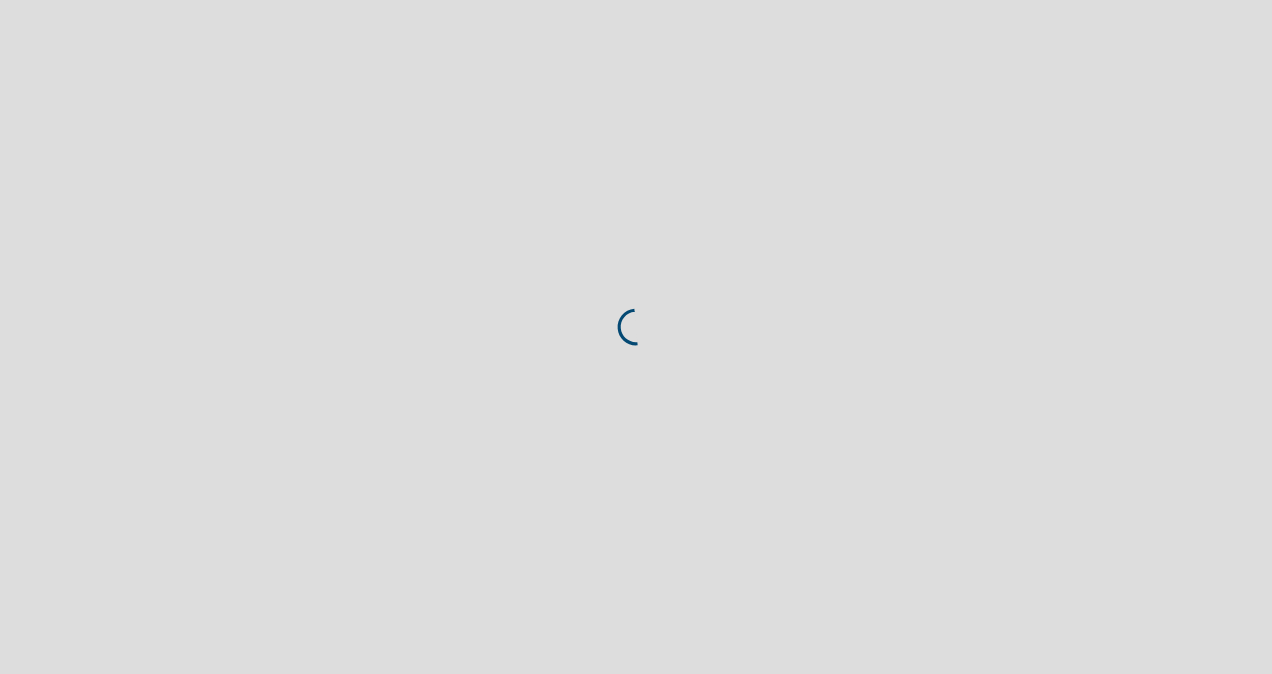 scroll, scrollTop: 0, scrollLeft: 0, axis: both 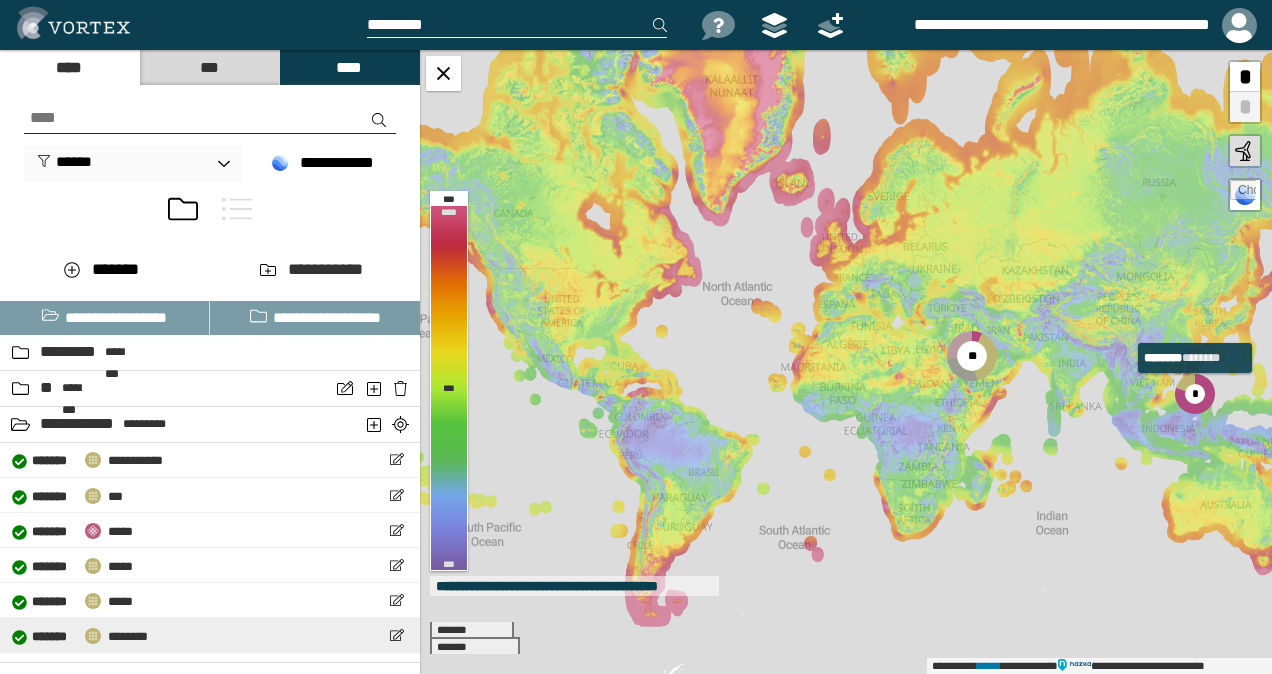 click on "********" at bounding box center (128, 636) 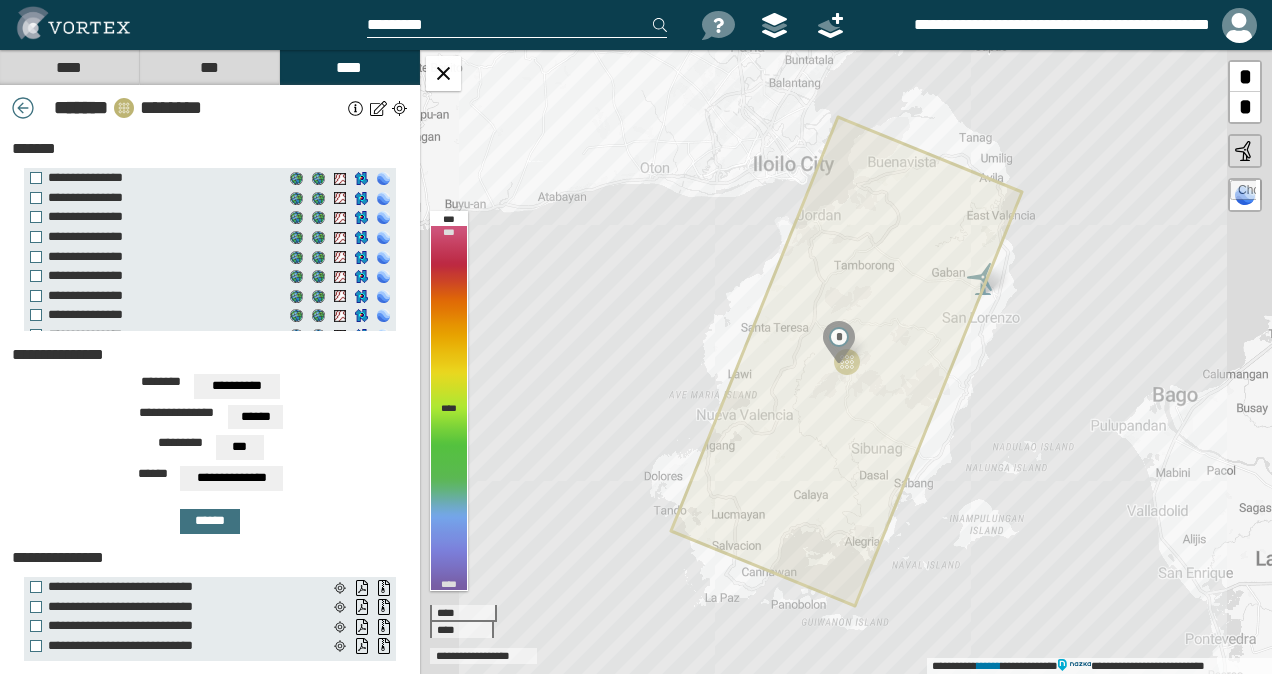 click at bounding box center [517, 25] 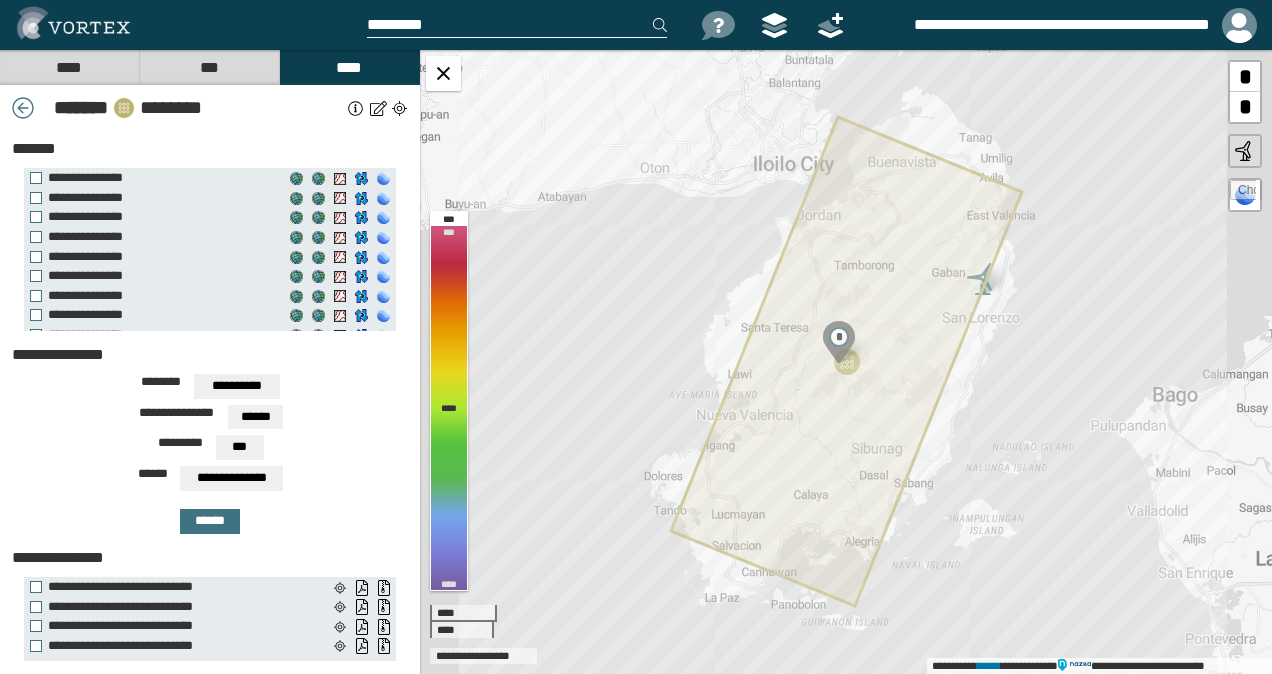 paste on "*********" 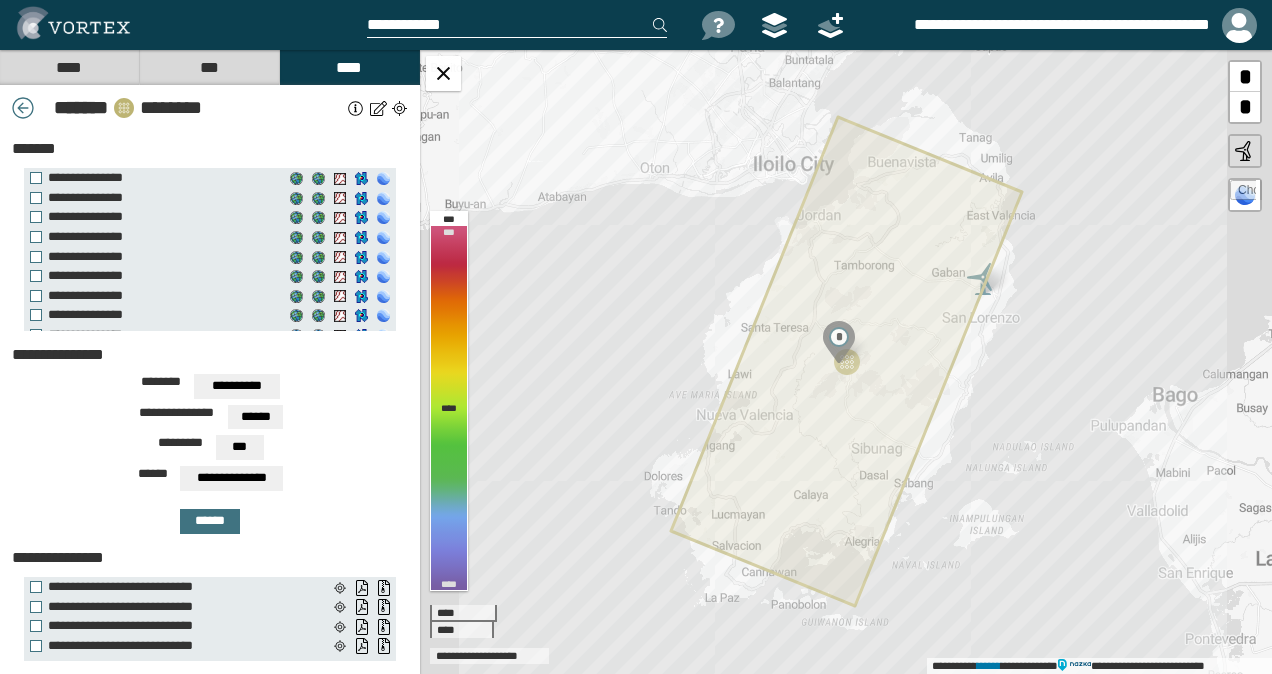 paste on "**********" 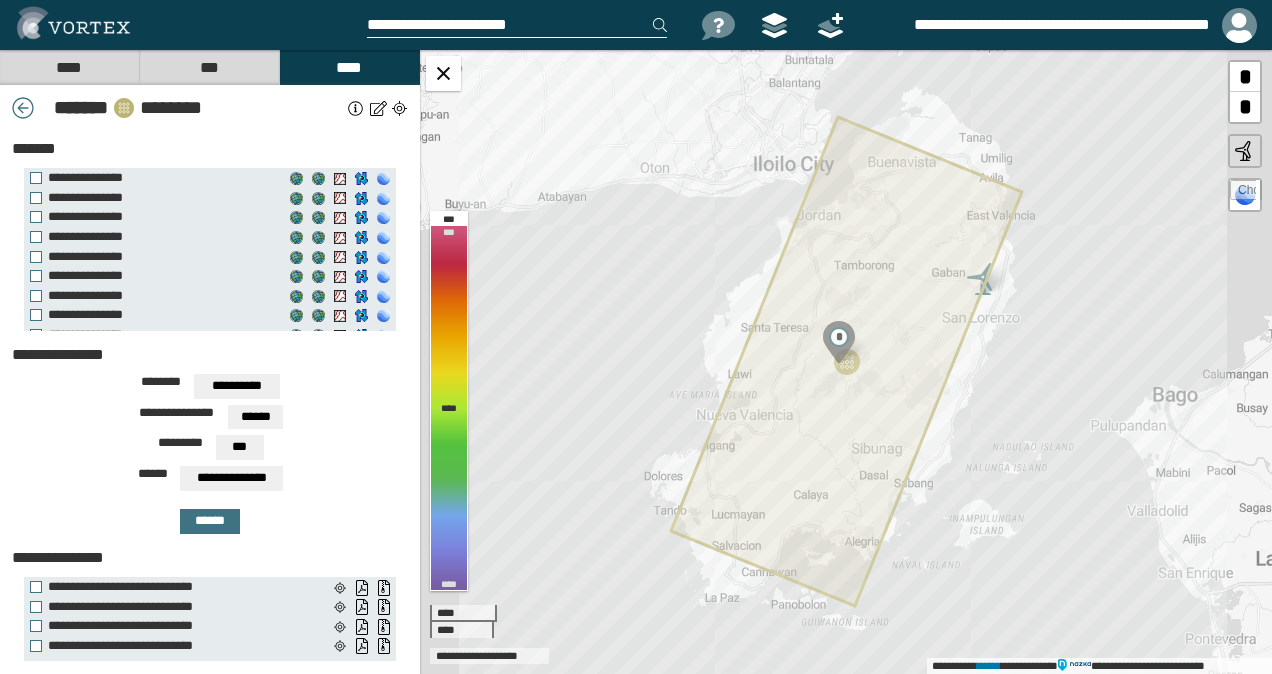 click on "**********" at bounding box center (517, 25) 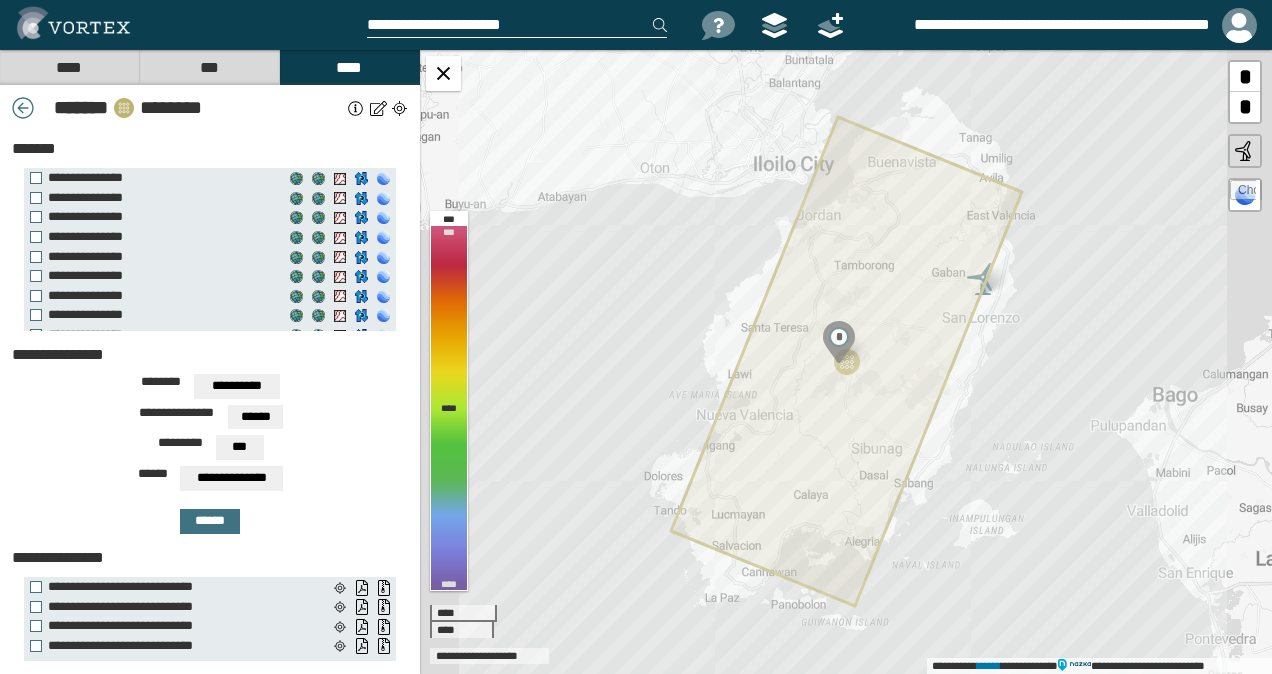 type on "**********" 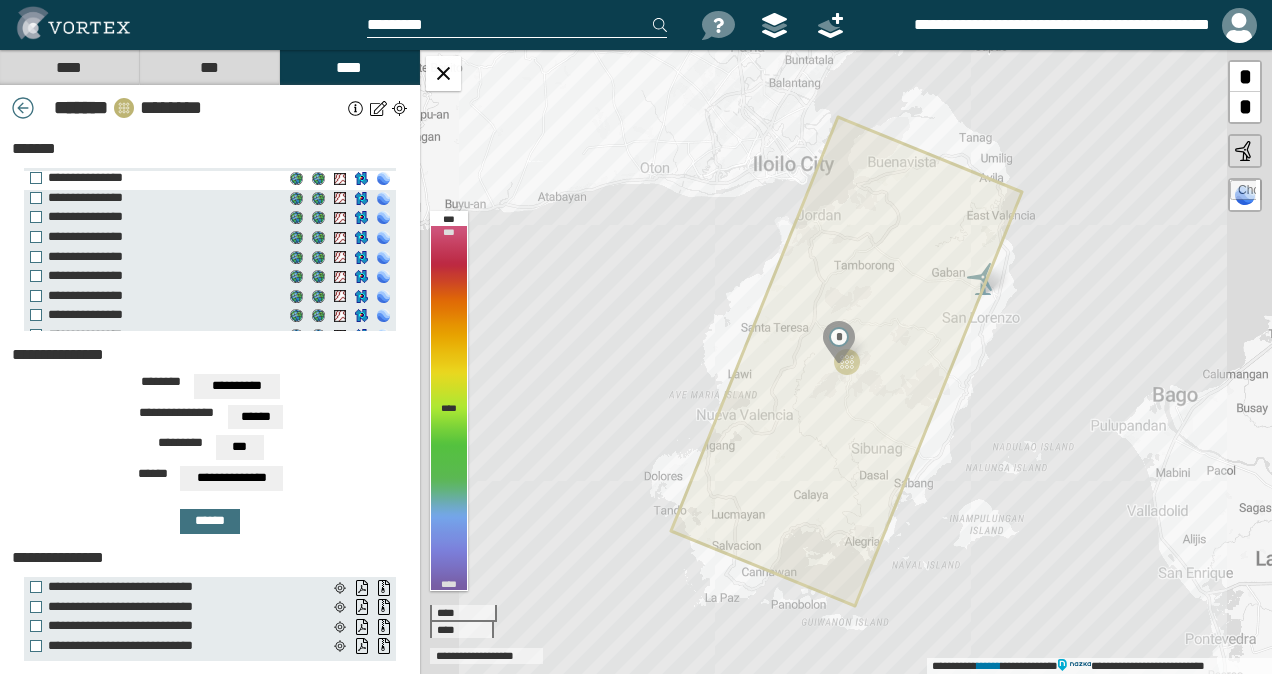 click on "**********" at bounding box center [147, 178] 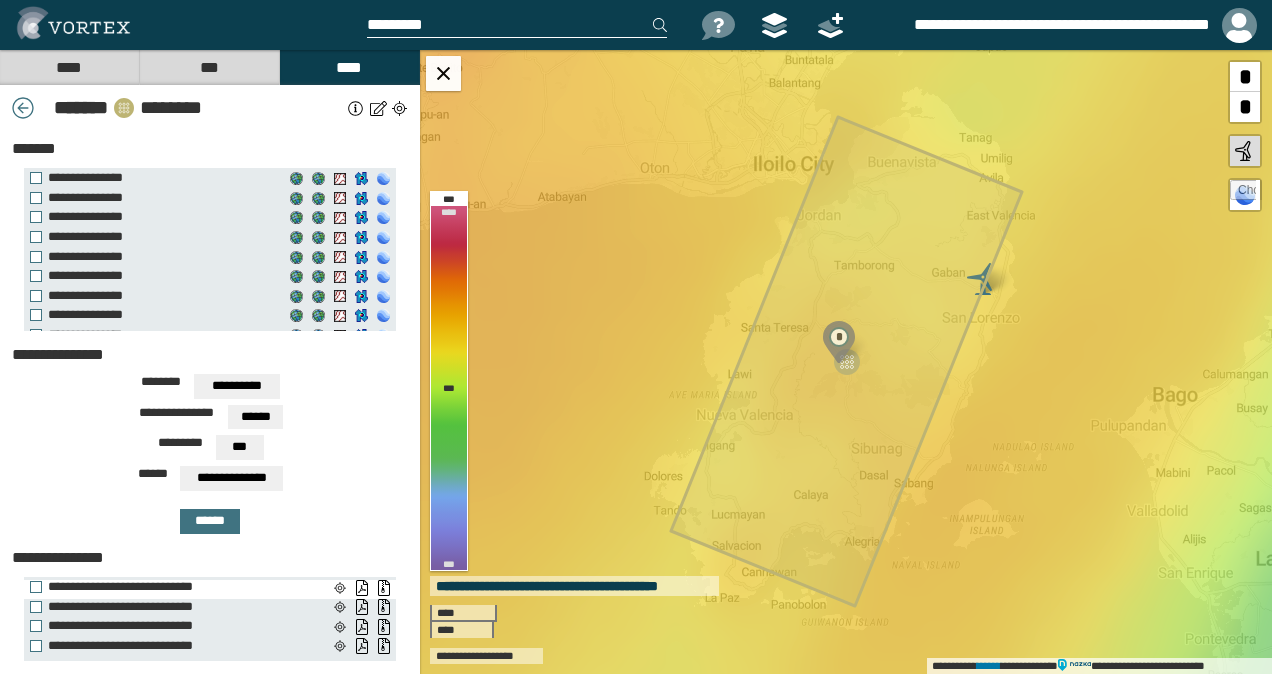 click on "**********" at bounding box center [174, 587] 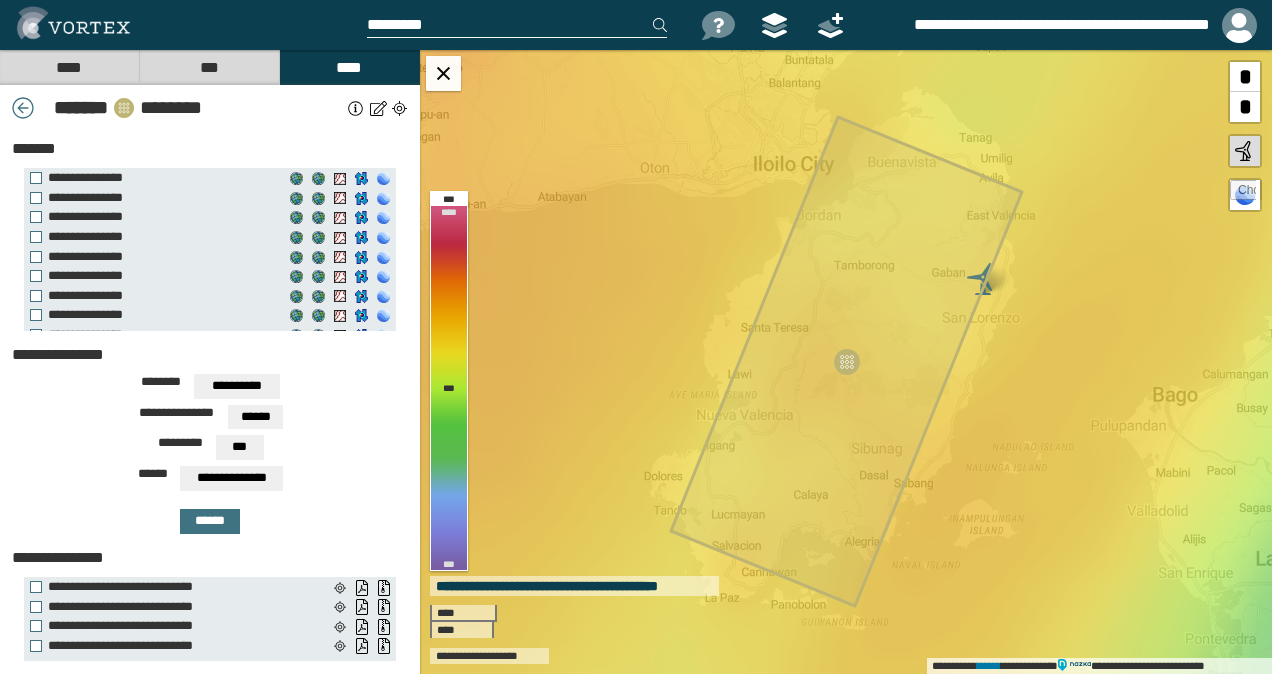 click at bounding box center [517, 25] 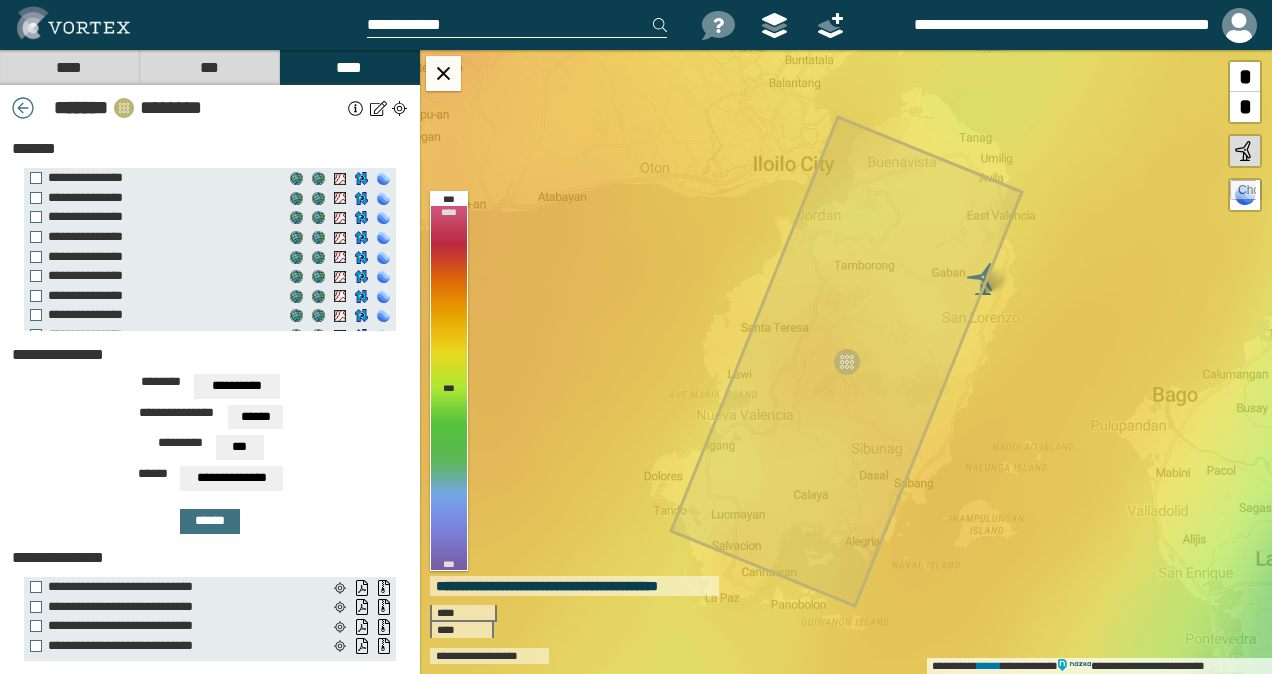 paste on "**********" 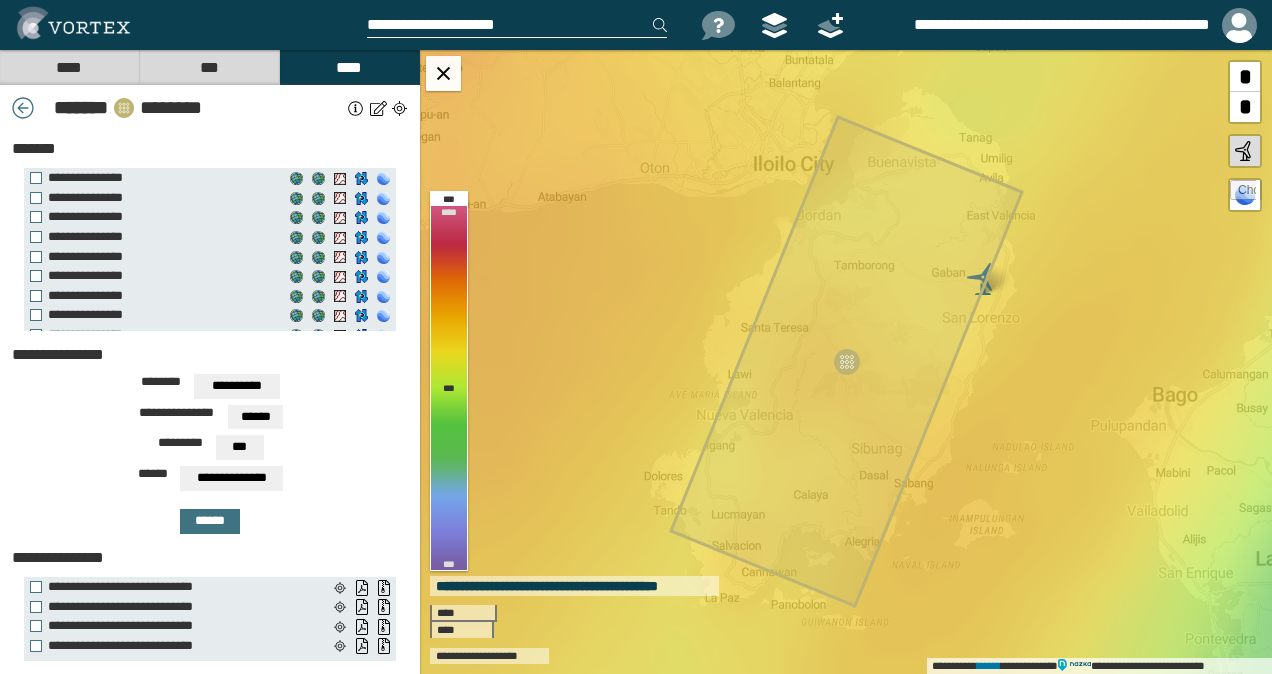 type on "**********" 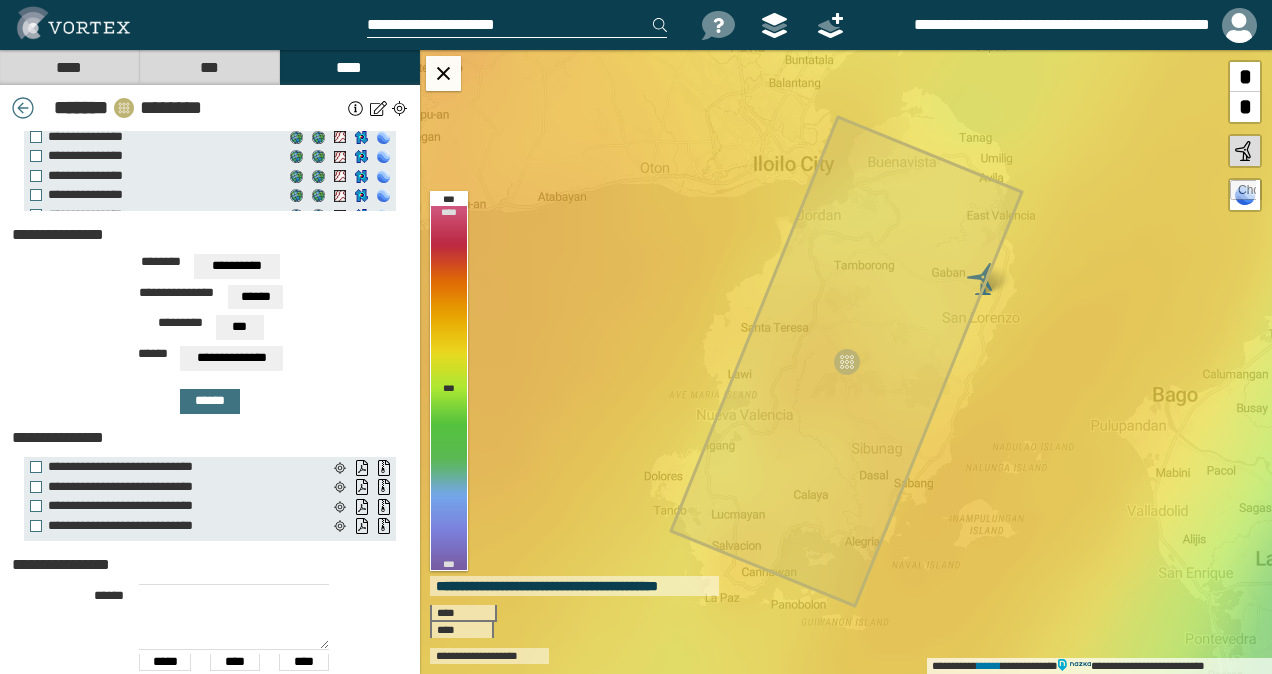 scroll, scrollTop: 190, scrollLeft: 0, axis: vertical 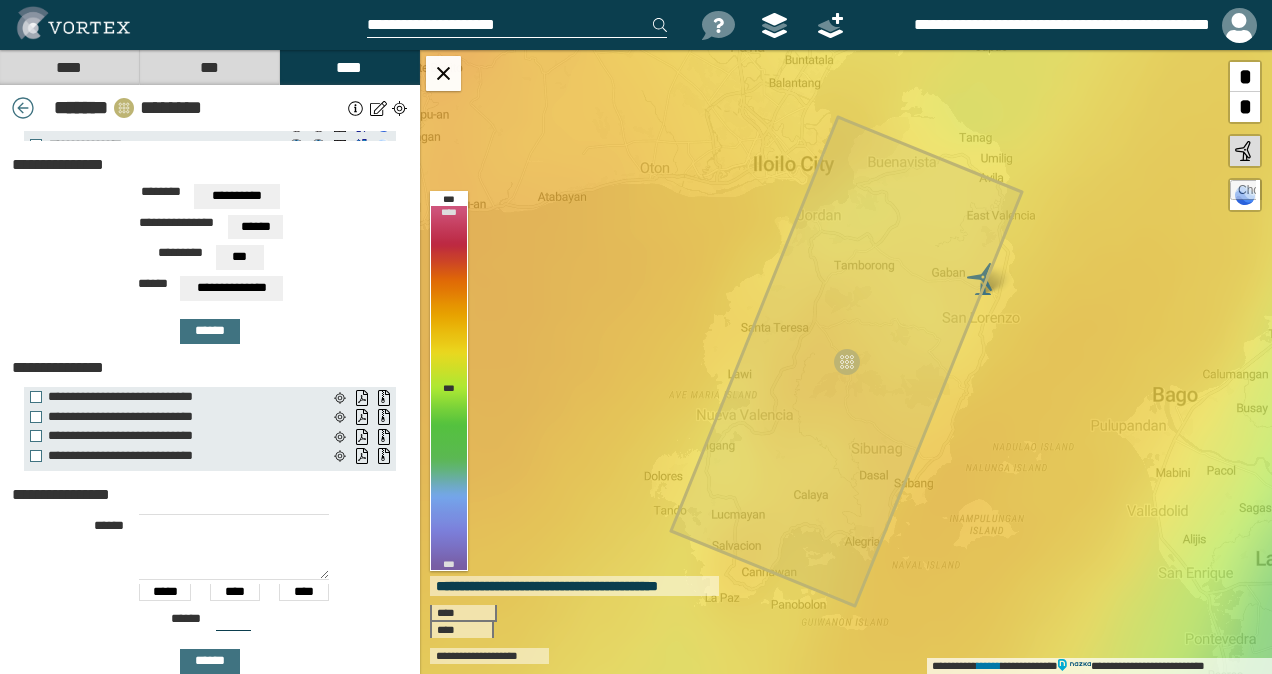 drag, startPoint x: 541, startPoint y: 20, endPoint x: 357, endPoint y: 38, distance: 184.87834 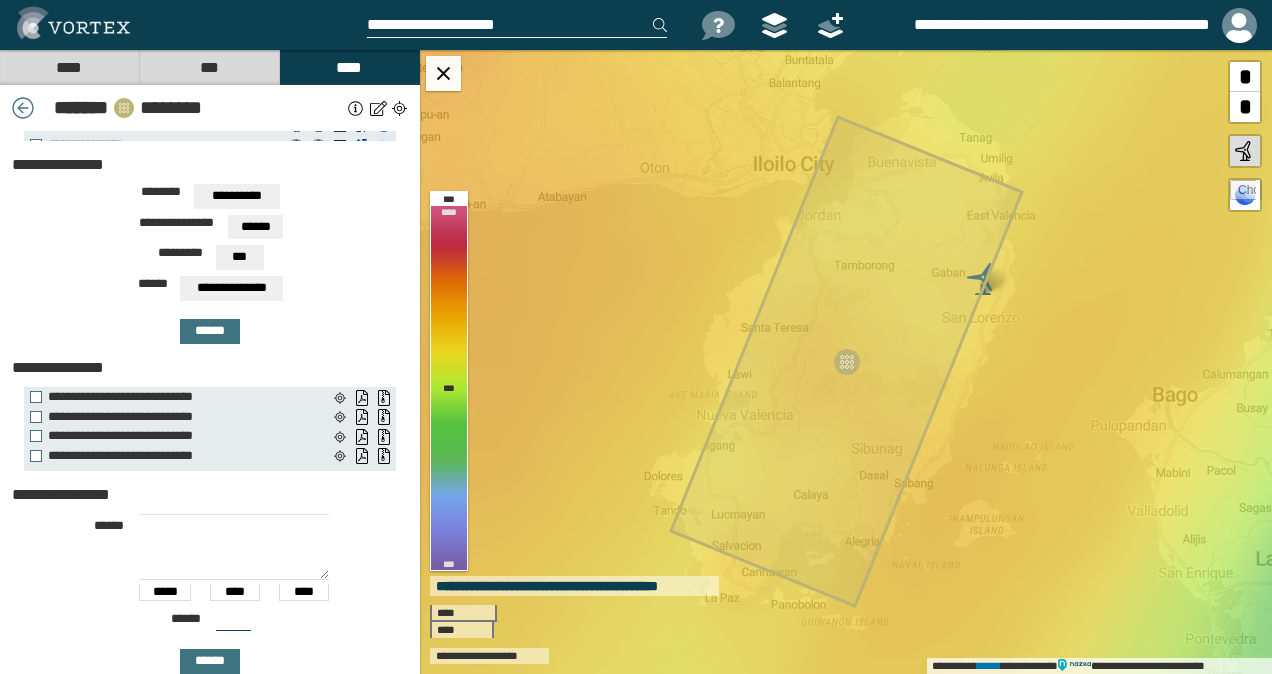 click on "**********" at bounding box center [636, 25] 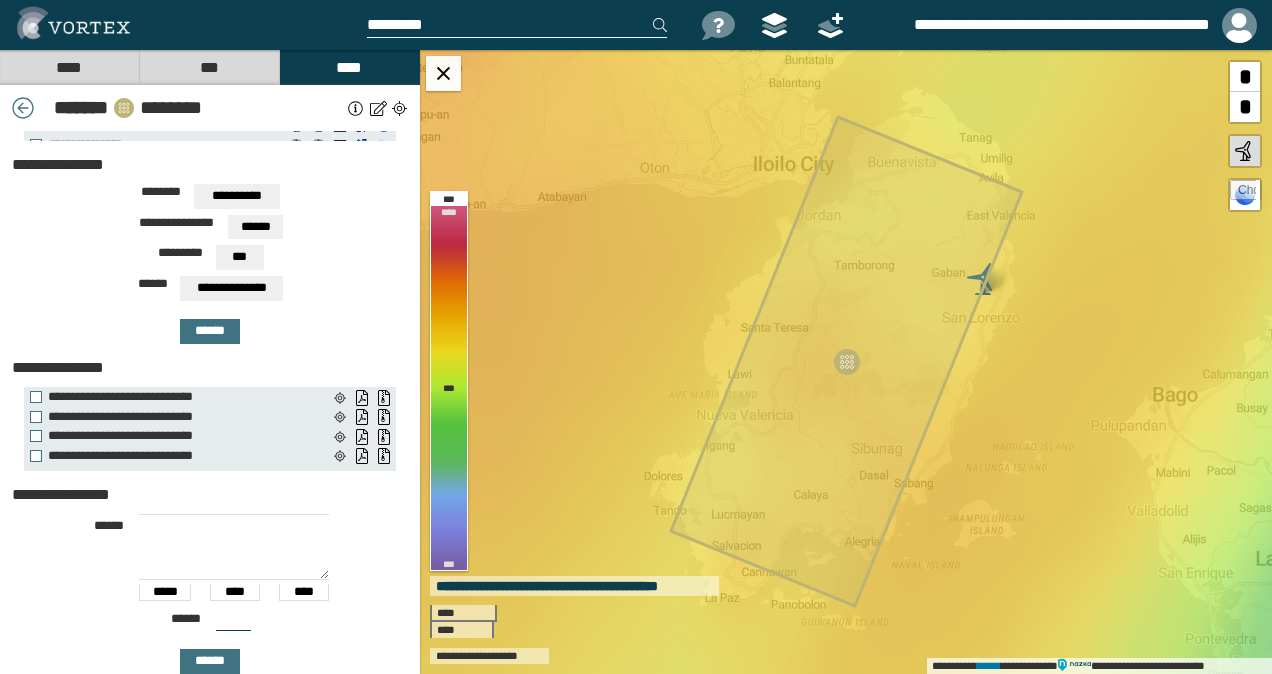 click on "****** ***** **** **** ****** *** ******" at bounding box center [210, 591] 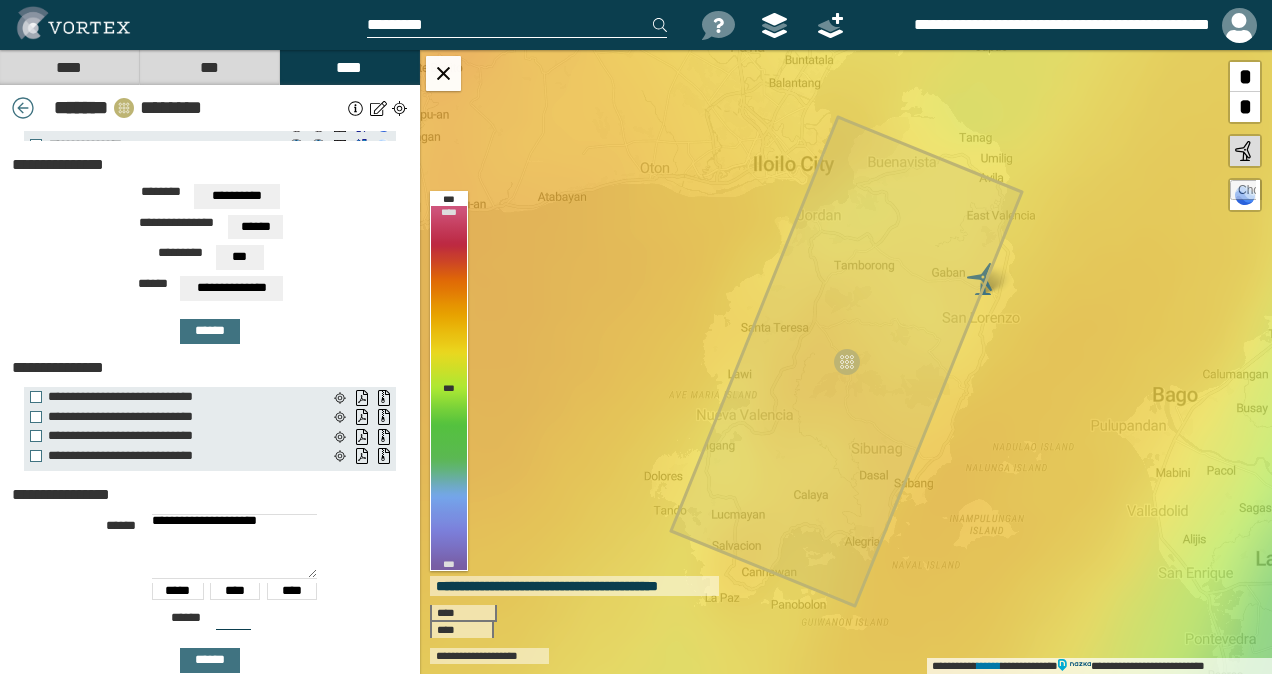 type on "**********" 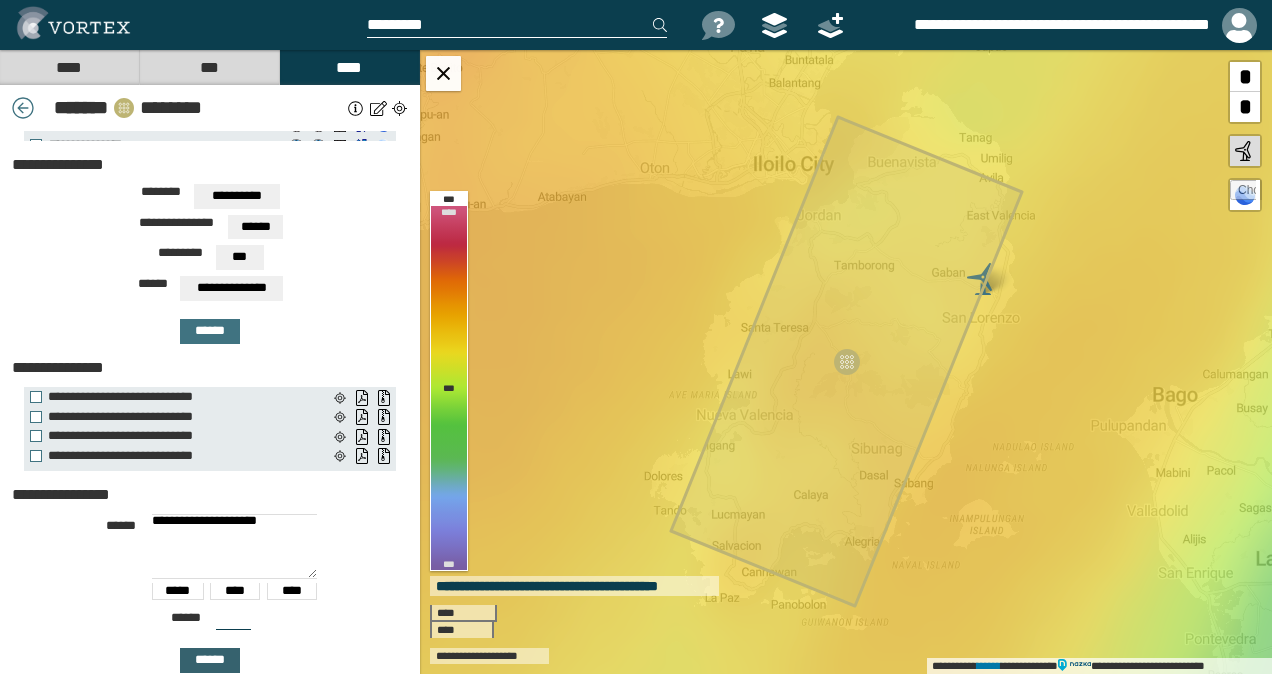 type on "***" 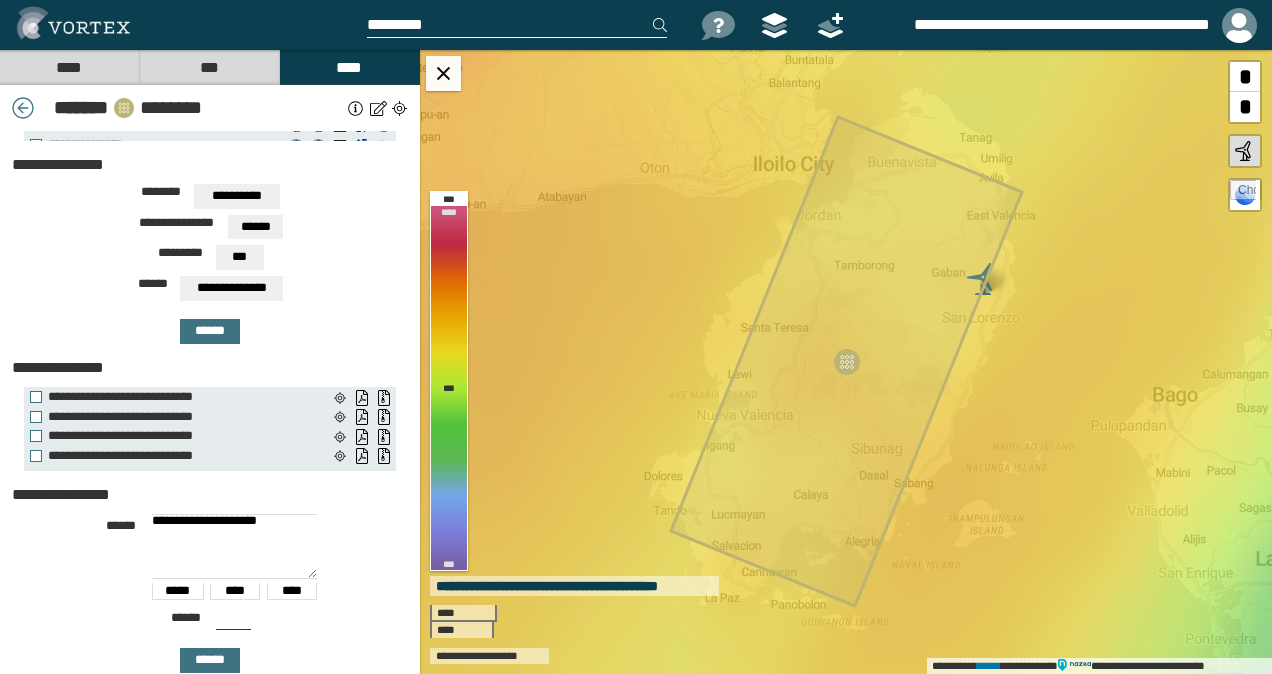 drag, startPoint x: 215, startPoint y: 518, endPoint x: 141, endPoint y: 504, distance: 75.31268 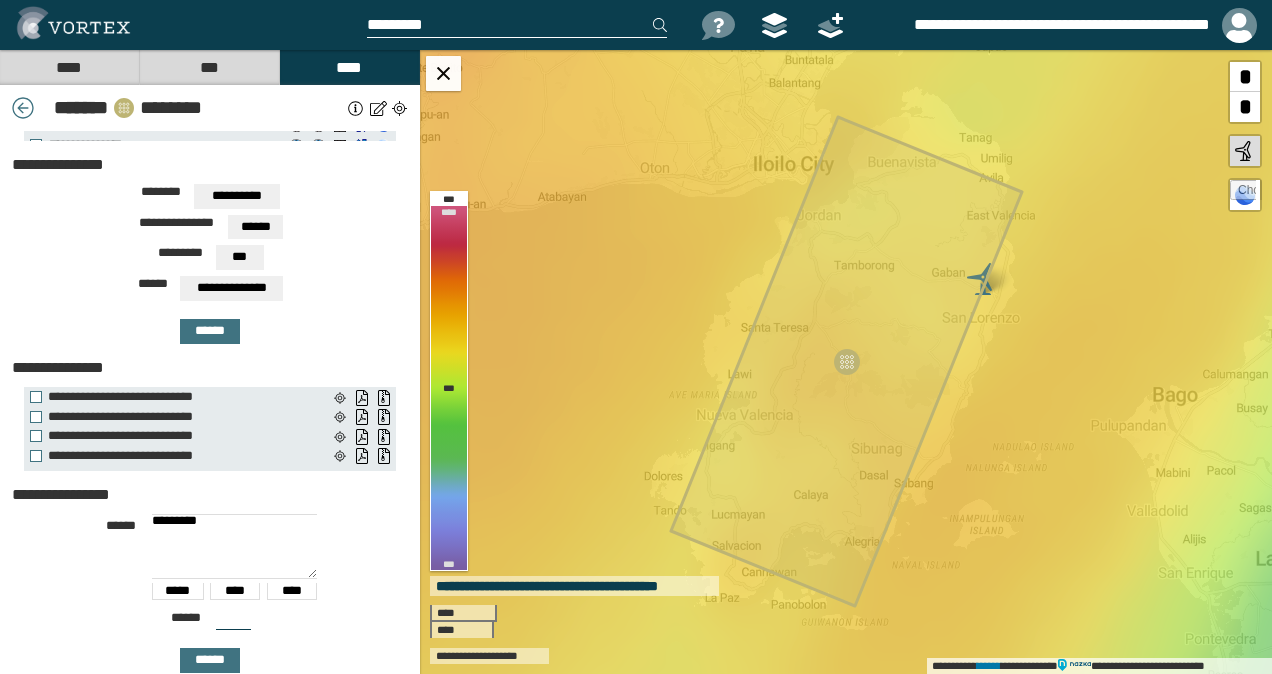 click on "*********" at bounding box center [234, 546] 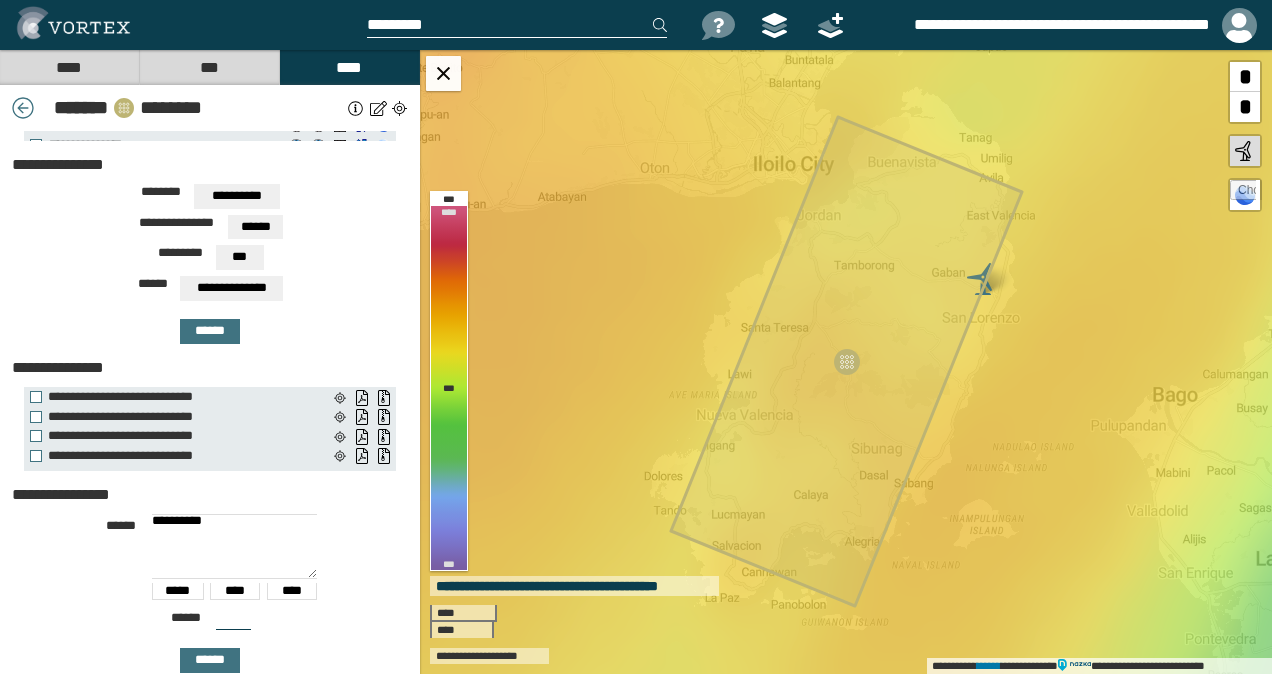 paste on "**********" 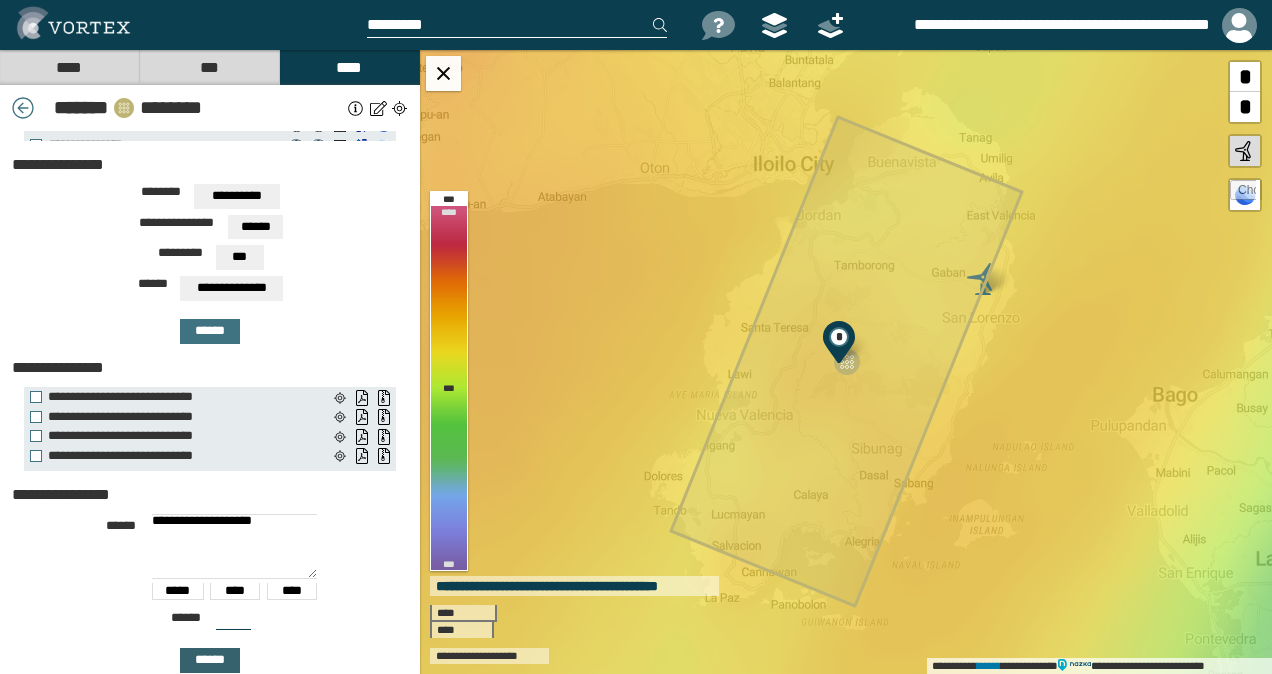 type on "**********" 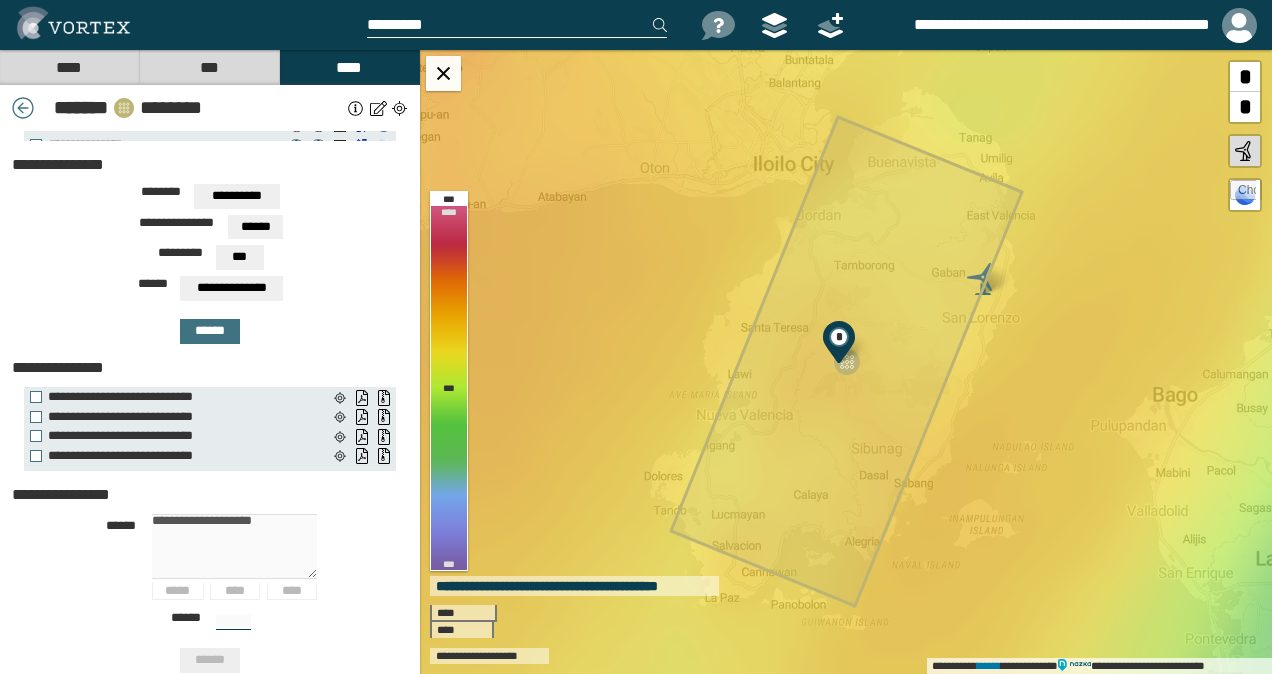 type 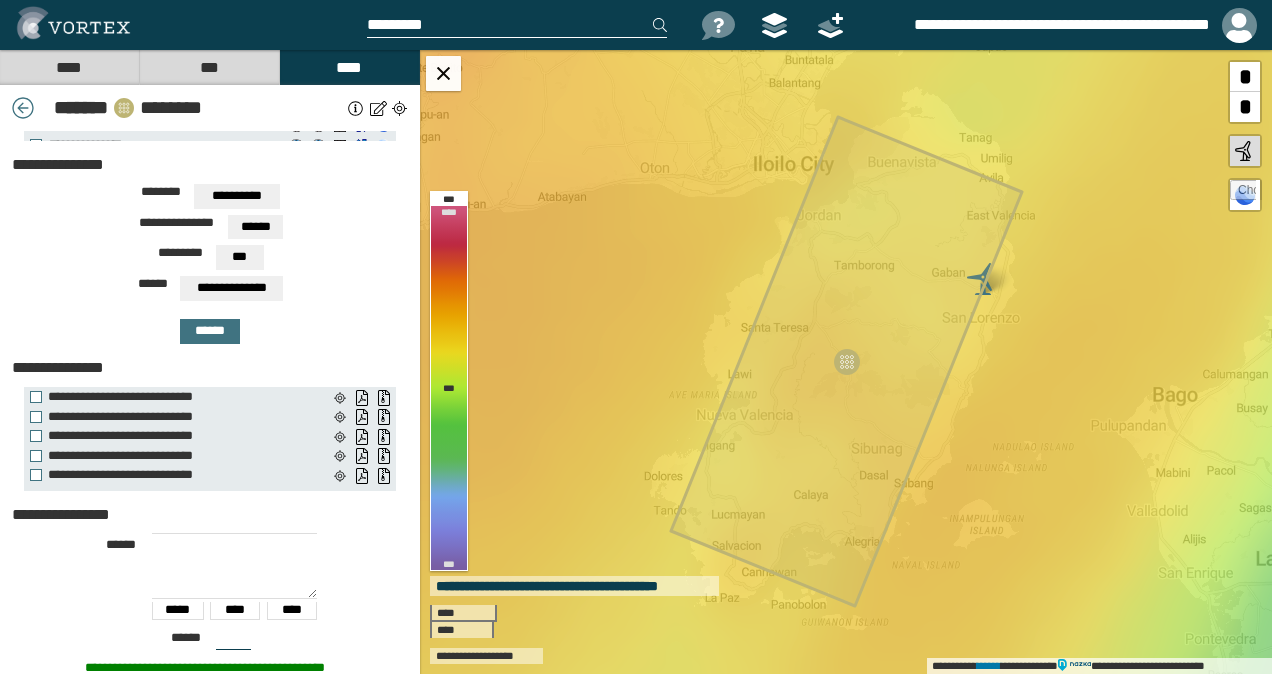 scroll, scrollTop: 227, scrollLeft: 0, axis: vertical 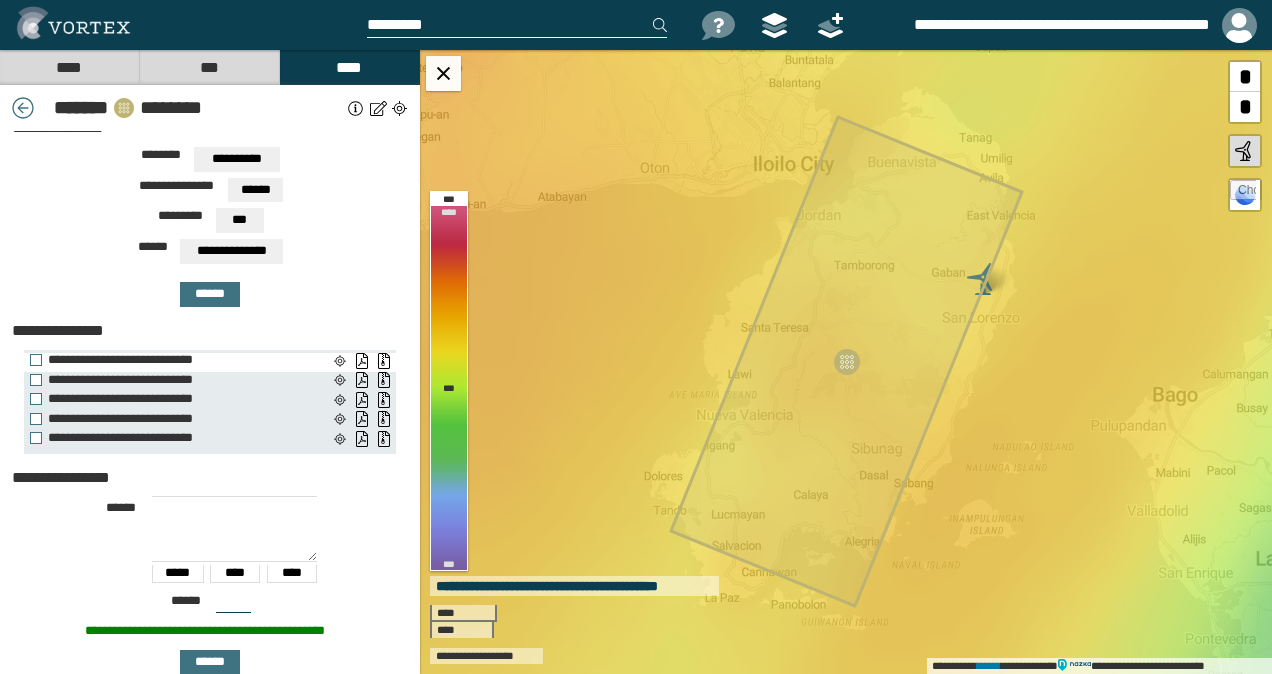 click on "**********" at bounding box center (174, 360) 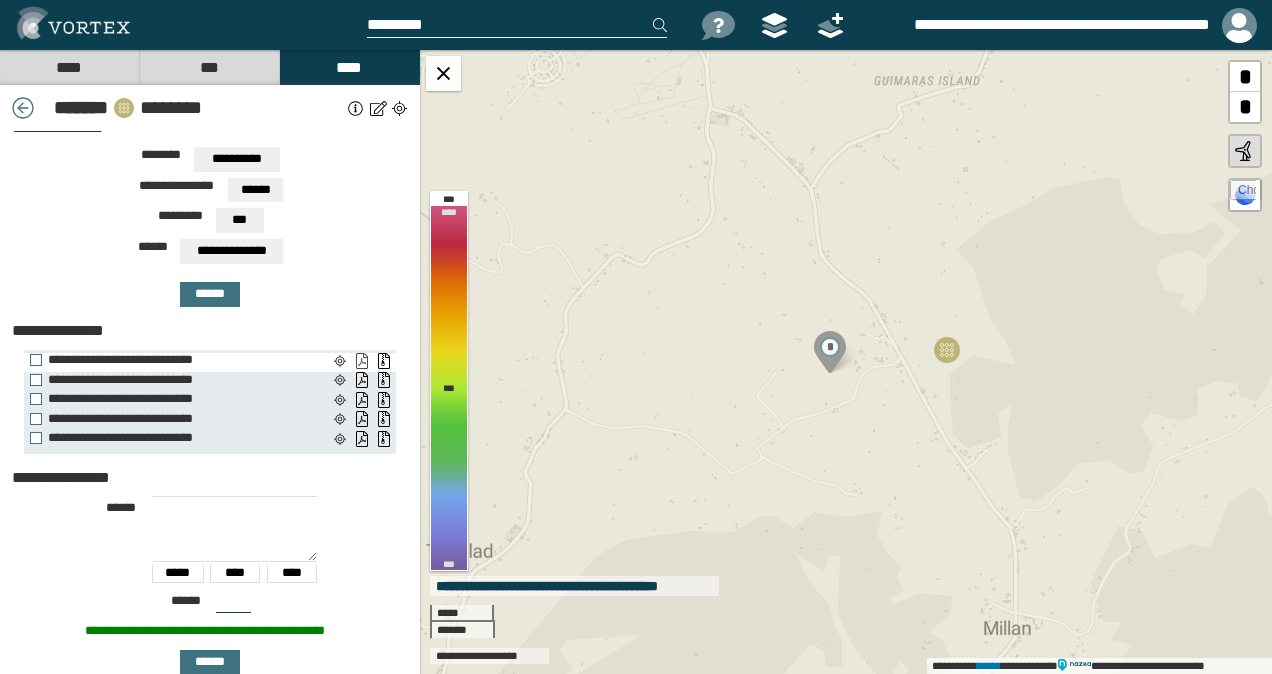 click on "**********" at bounding box center [361, 361] 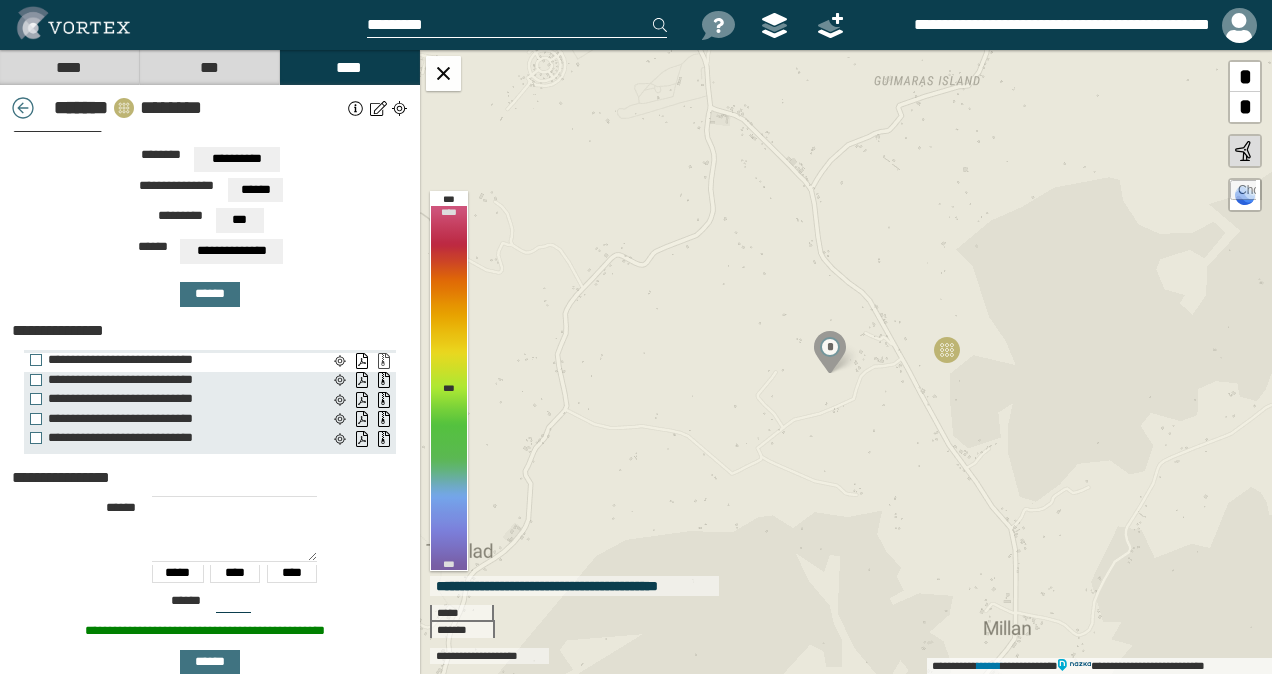 click on "**********" at bounding box center (383, 361) 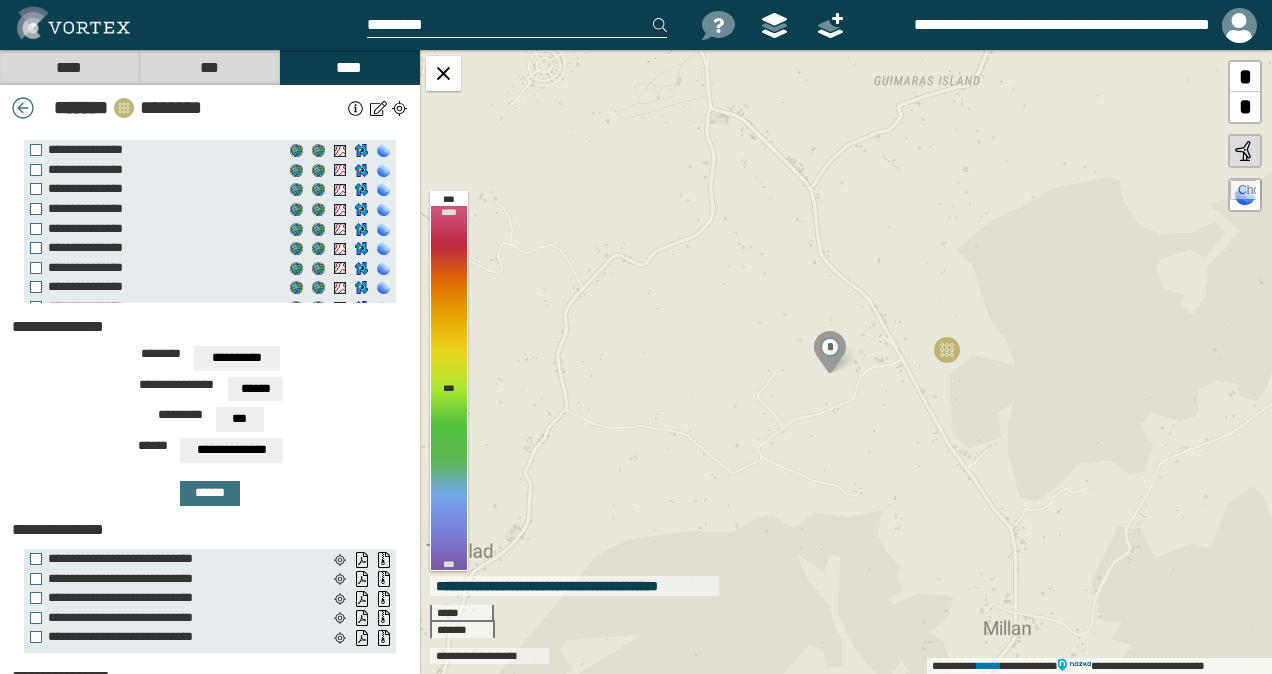 scroll, scrollTop: 0, scrollLeft: 0, axis: both 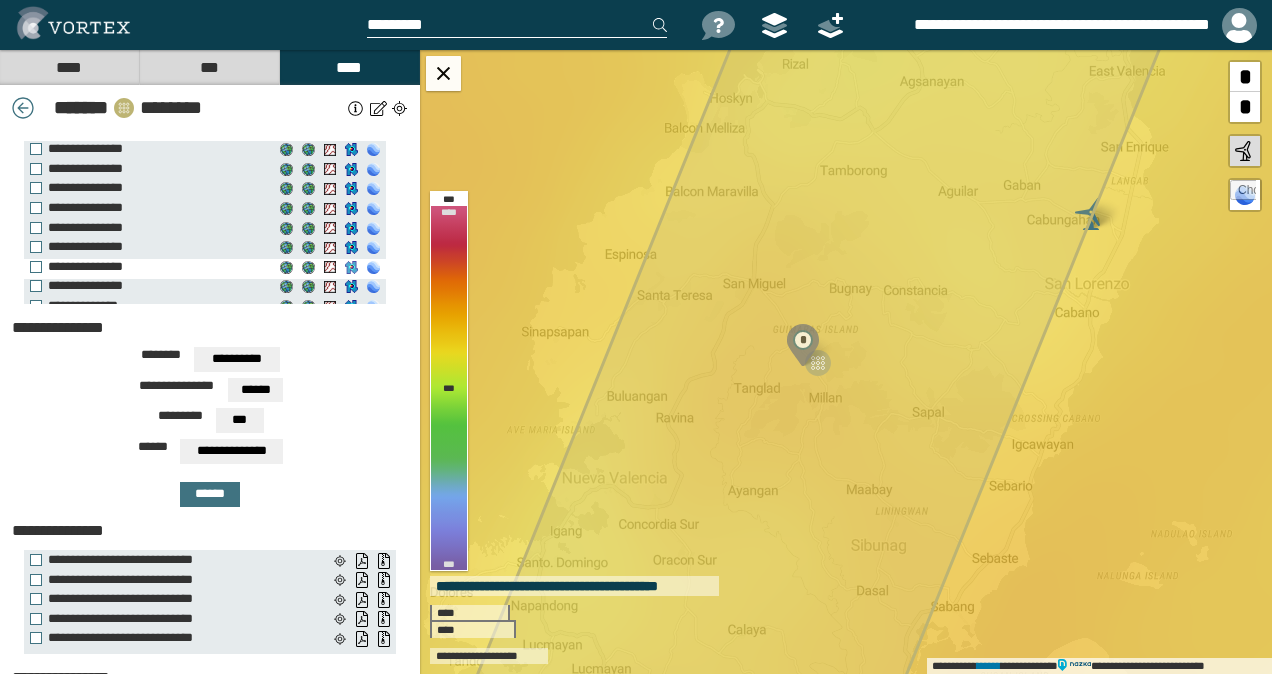 click on "**********" at bounding box center (351, 267) 